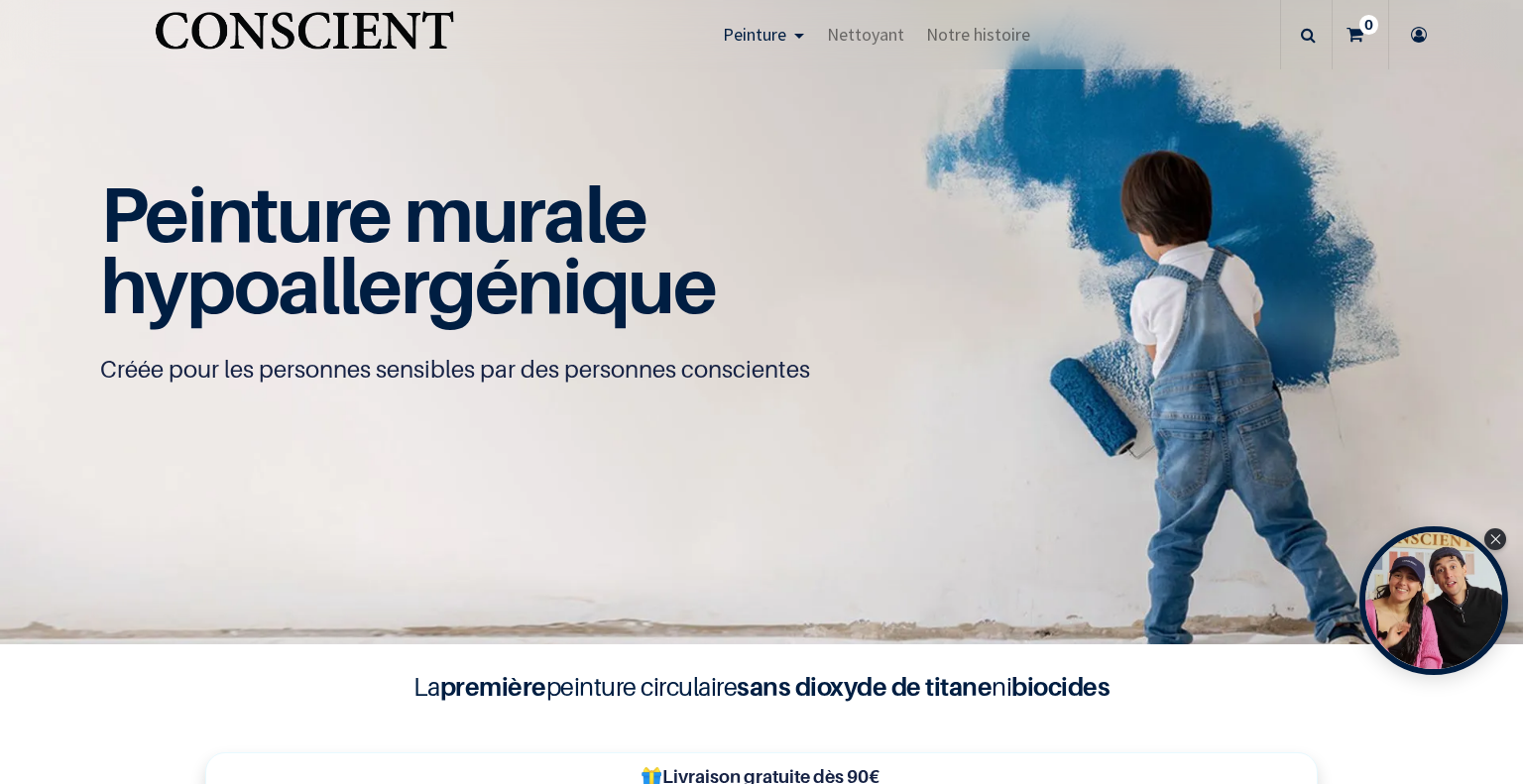 scroll, scrollTop: 0, scrollLeft: 0, axis: both 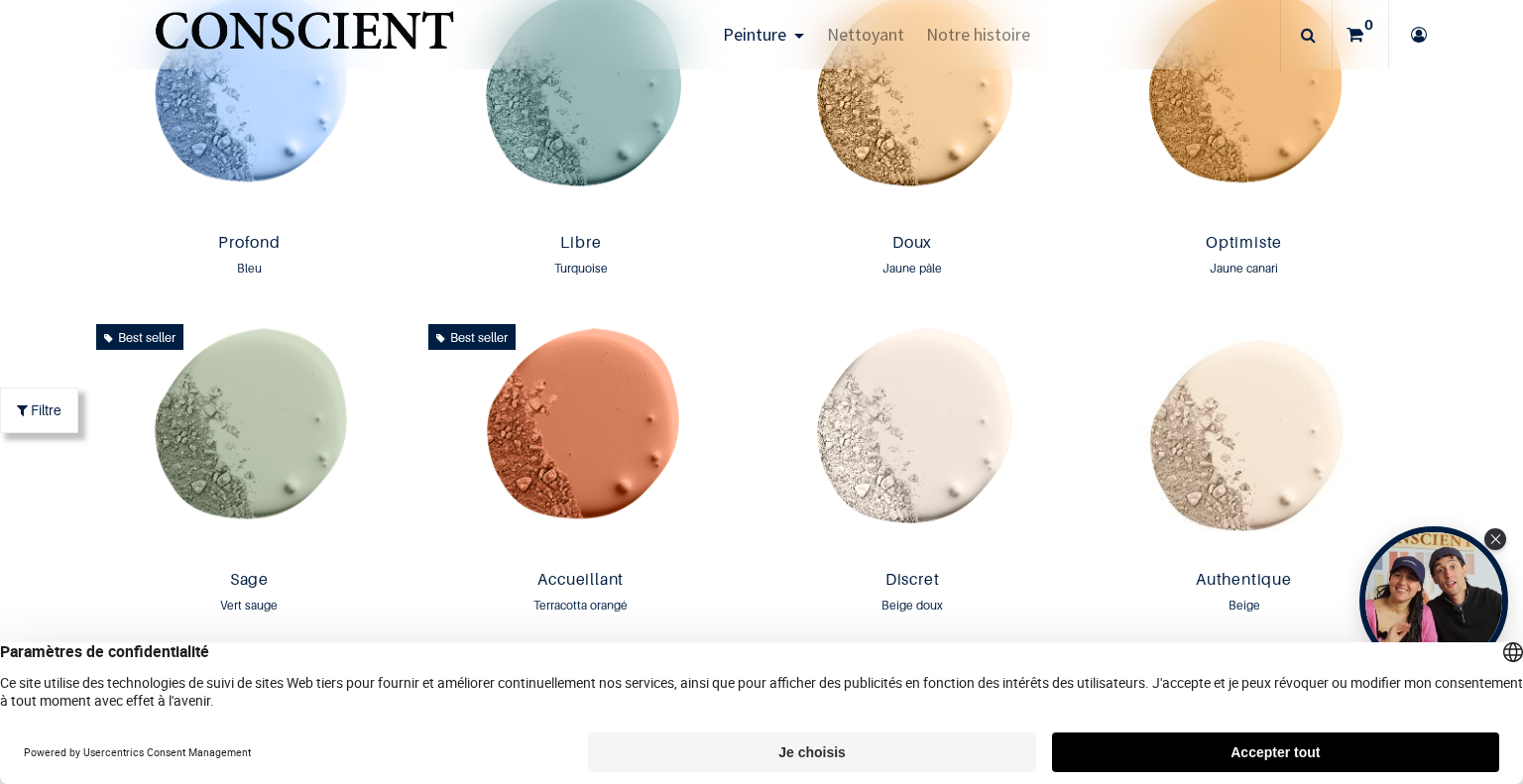 click on "Accepter tout" at bounding box center [1275, 752] 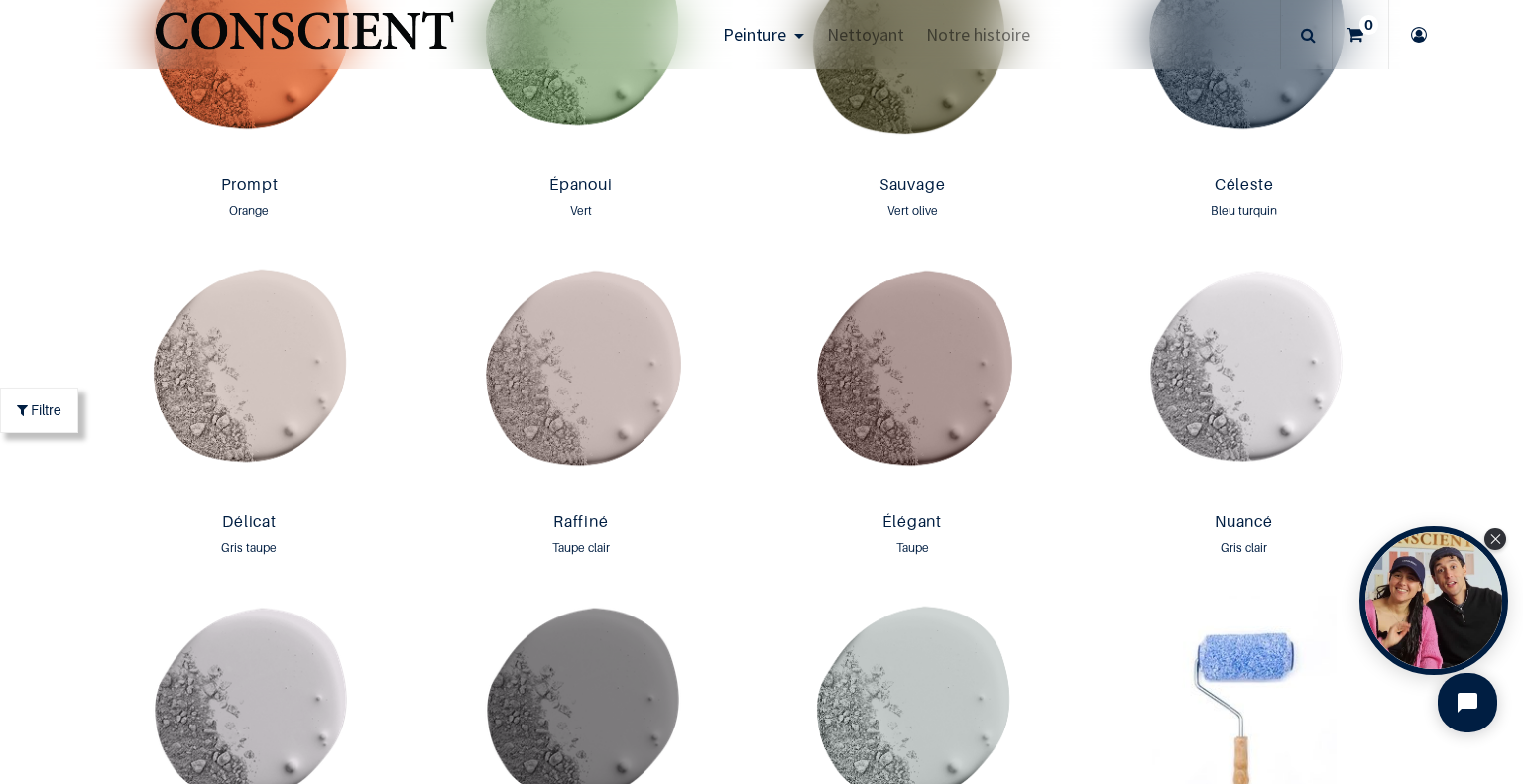 scroll, scrollTop: 2893, scrollLeft: 0, axis: vertical 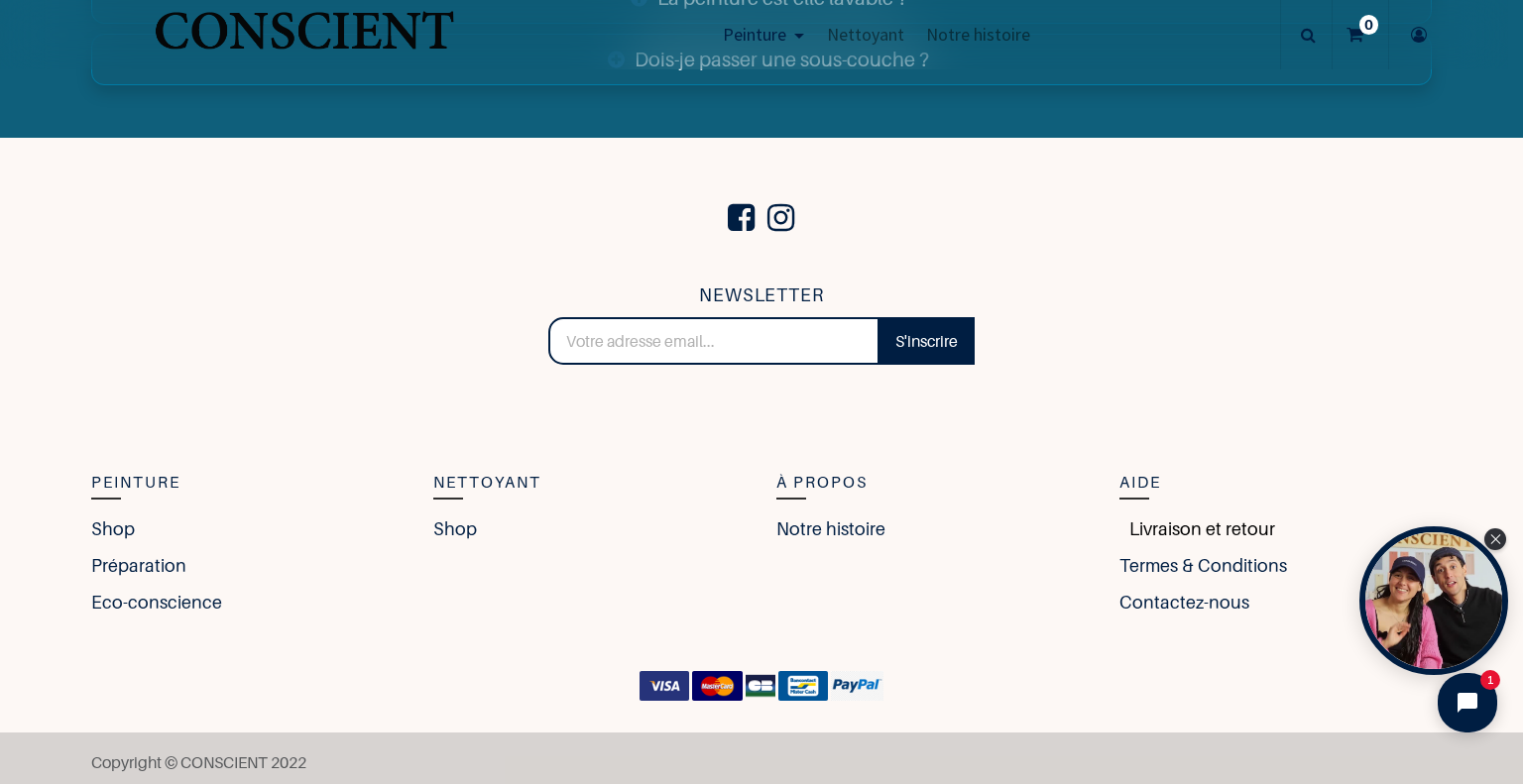 click on "Livraison et retour" at bounding box center [1197, 528] 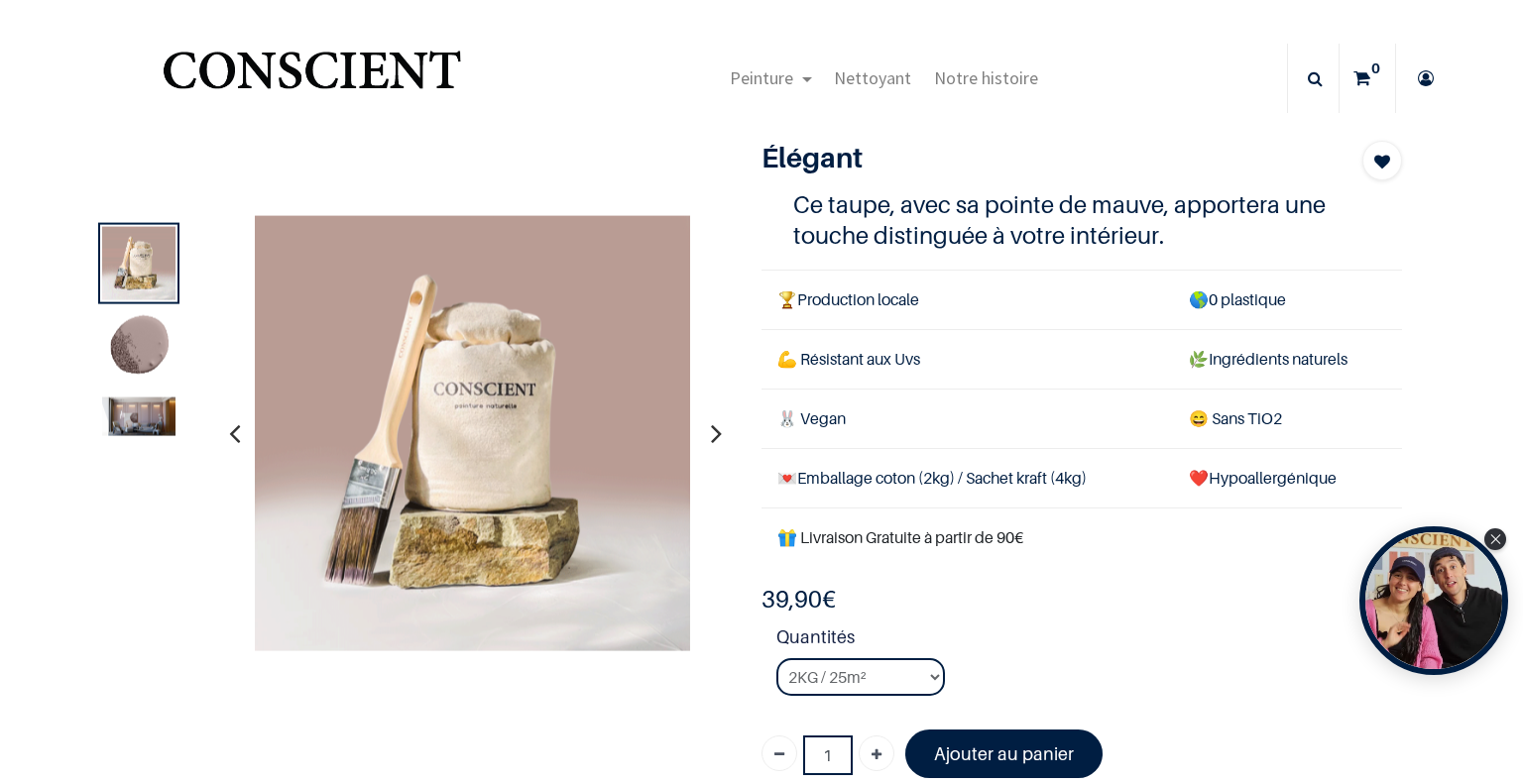 scroll, scrollTop: 0, scrollLeft: 0, axis: both 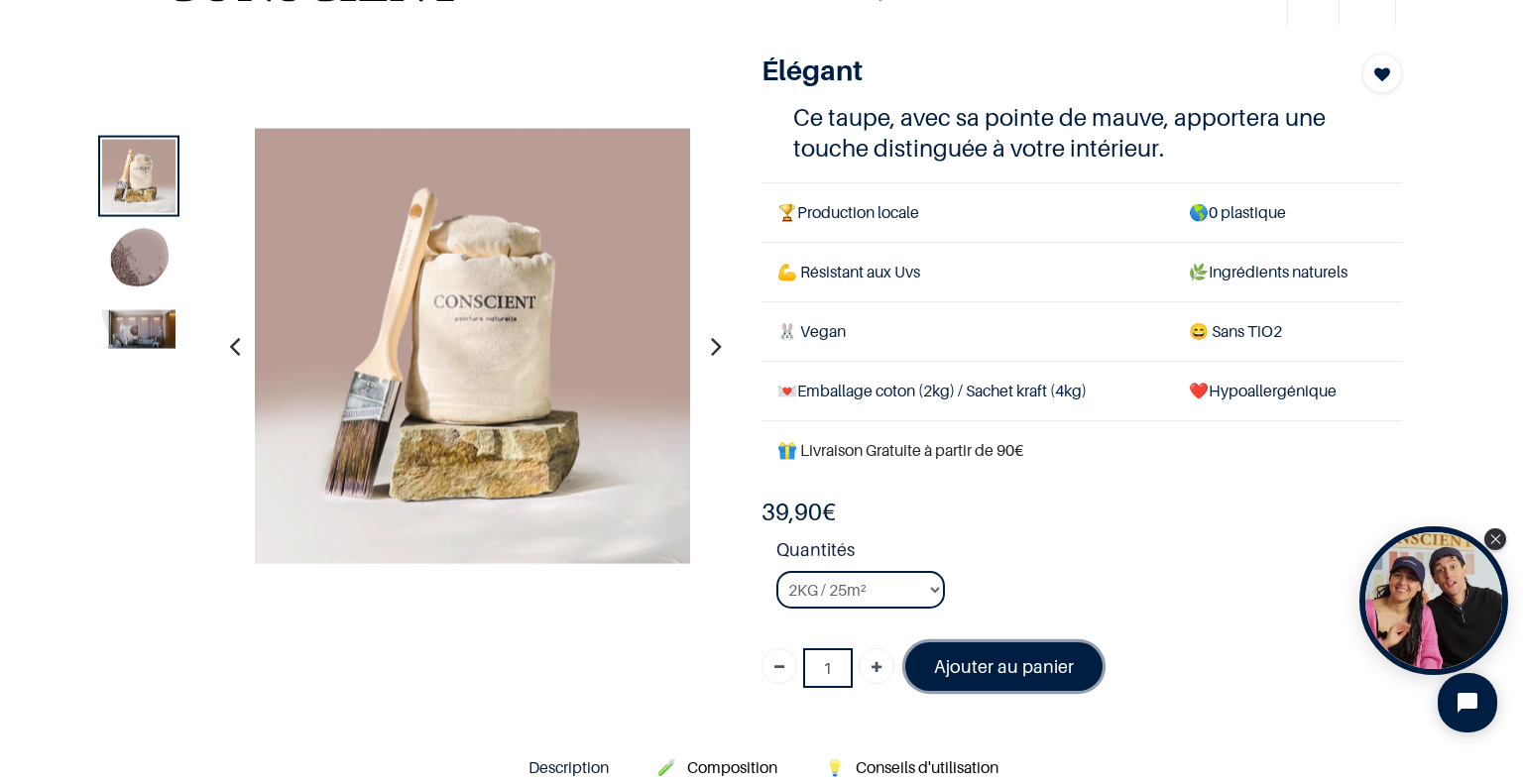 click on "Ajouter au panier" at bounding box center [1003, 666] 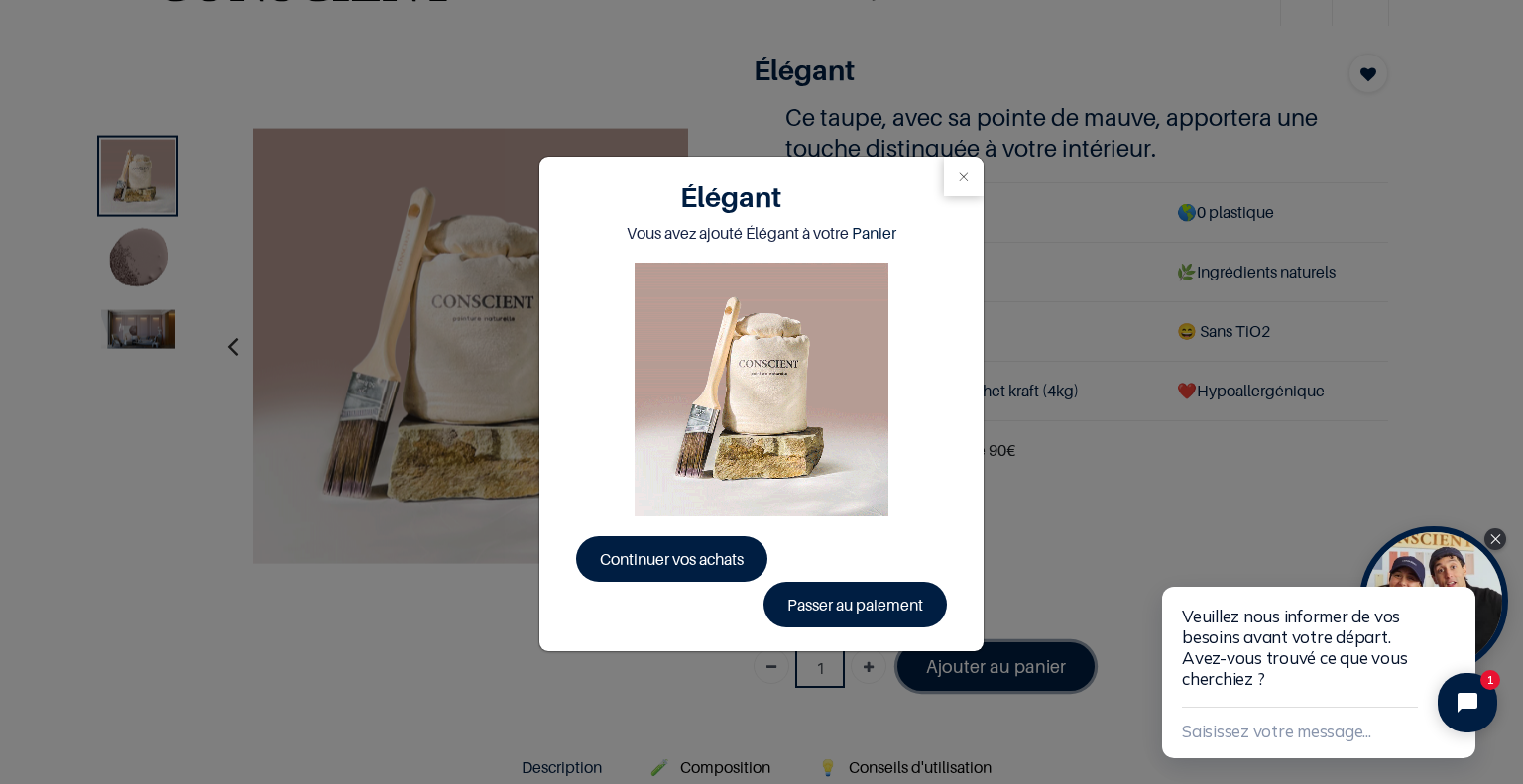 drag, startPoint x: 1522, startPoint y: 82, endPoint x: 1519, endPoint y: 238, distance: 156.02884 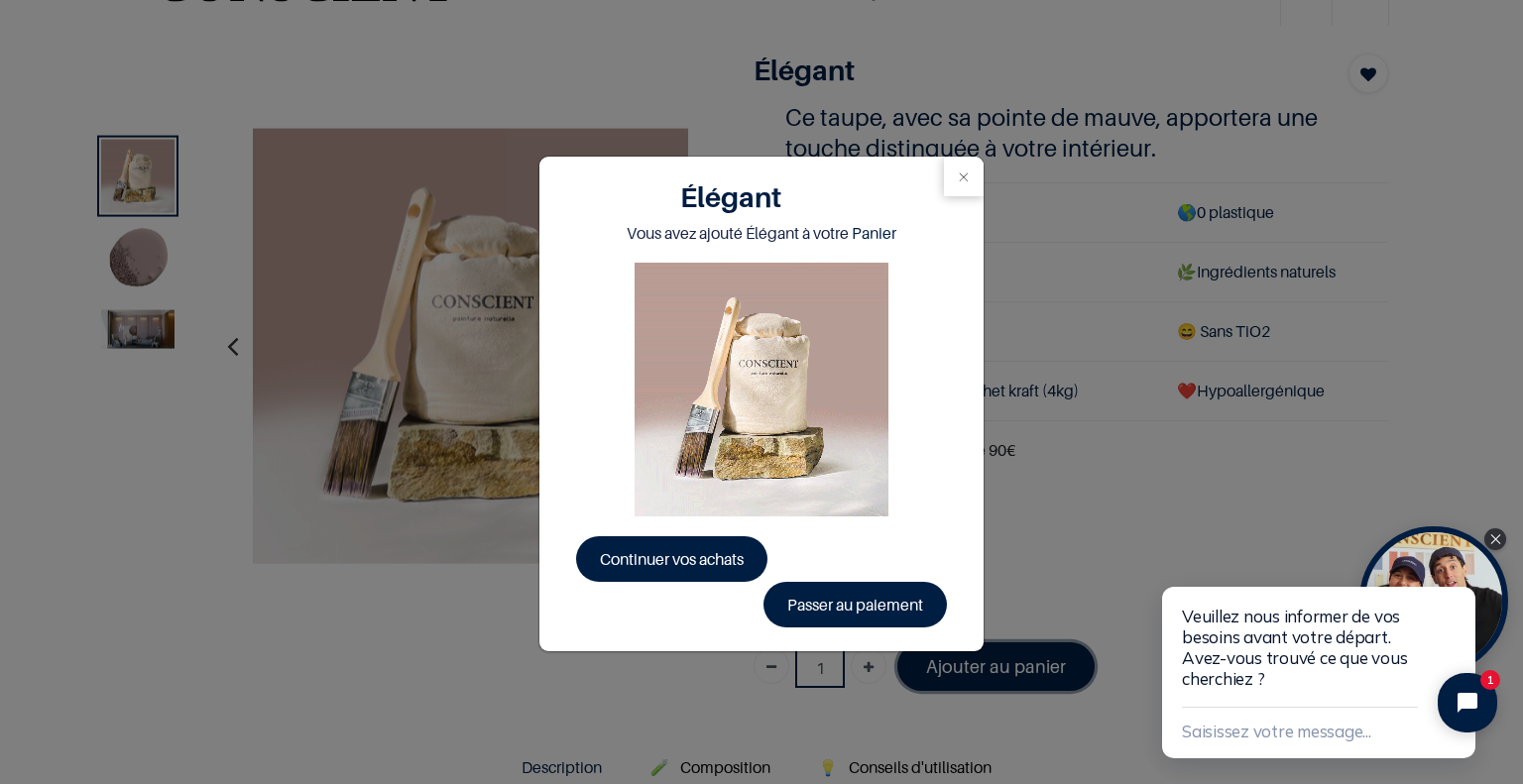 click on "True
Shop
new 0" at bounding box center (762, 392) 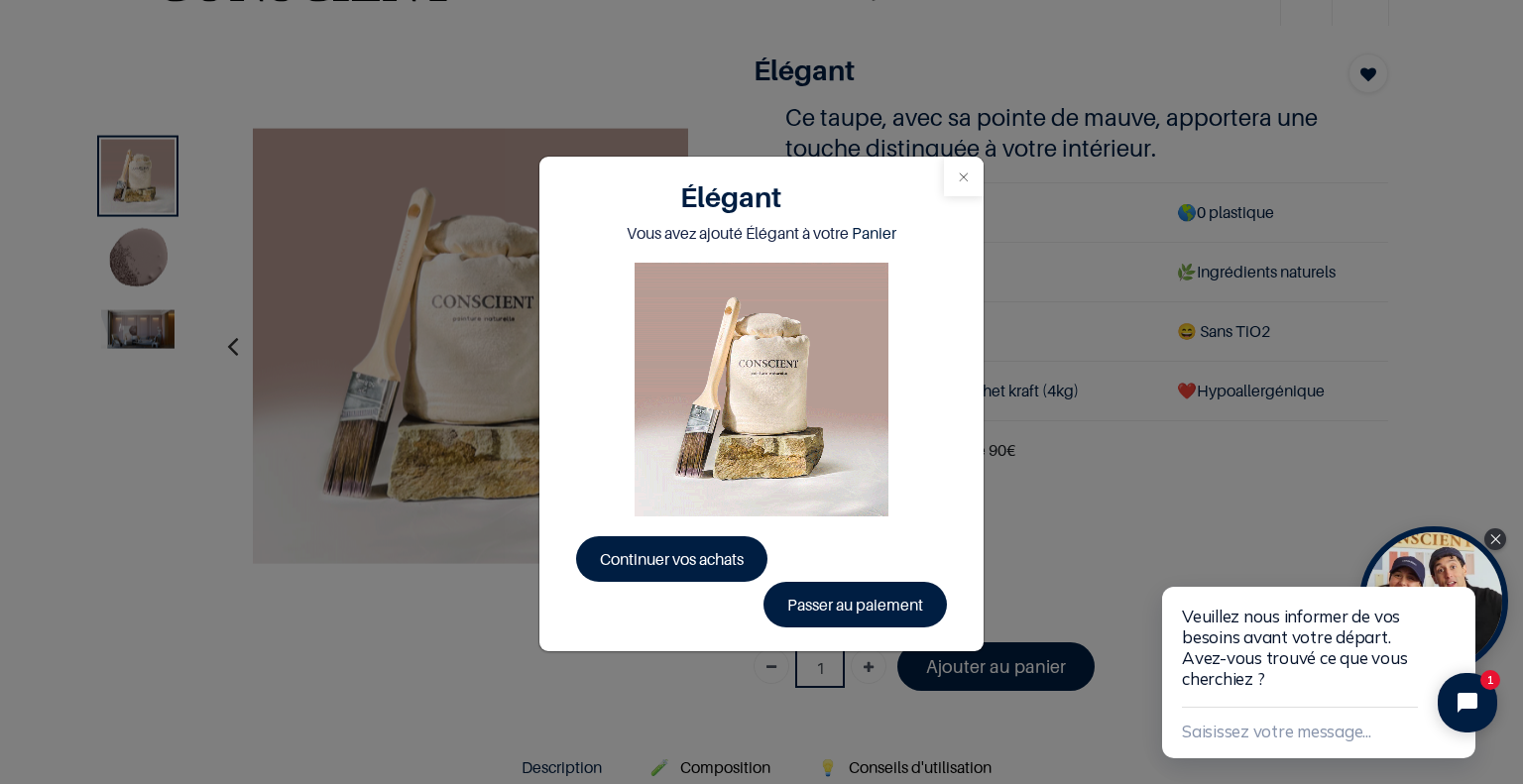 click at bounding box center (964, 176) 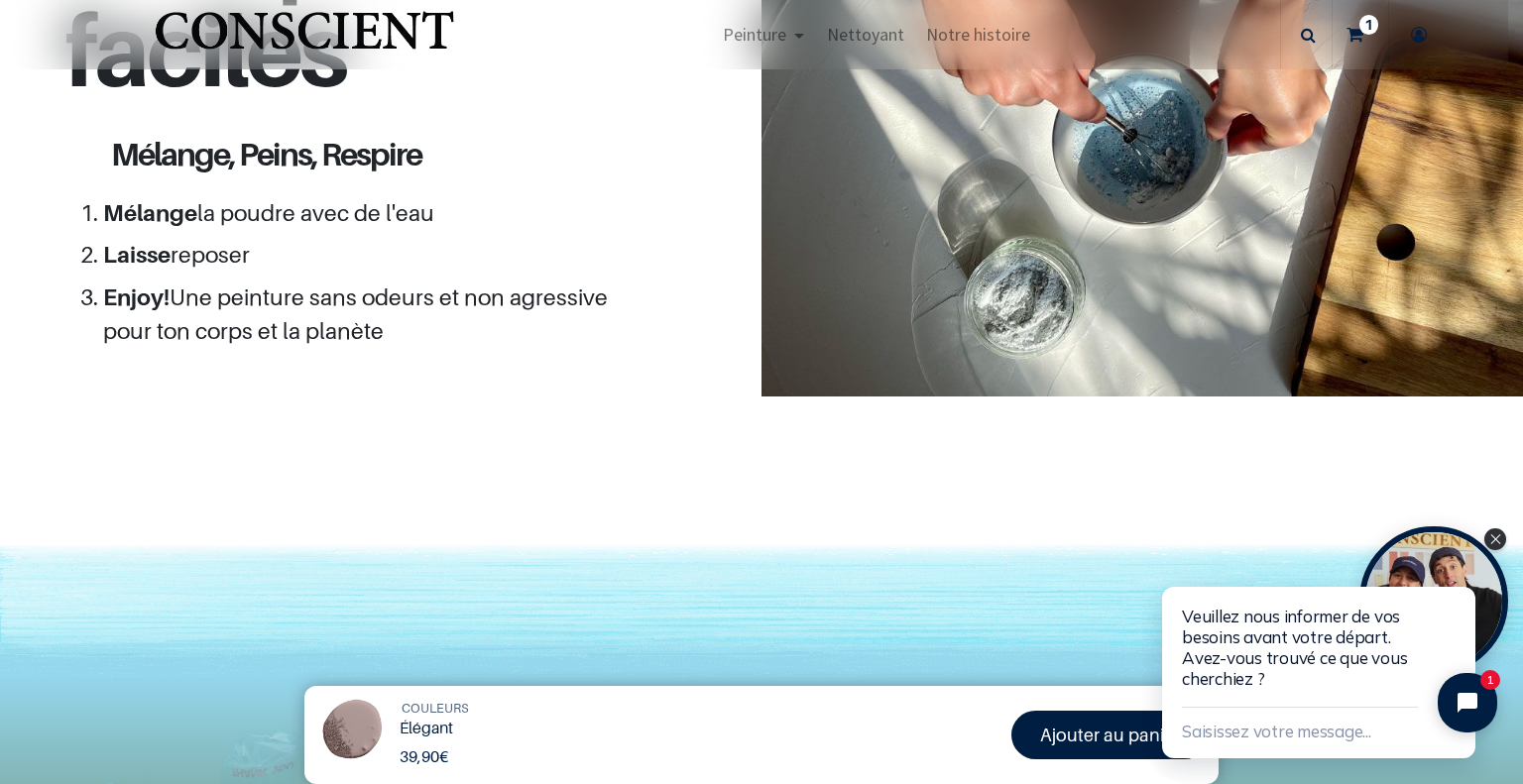 scroll, scrollTop: 0, scrollLeft: 0, axis: both 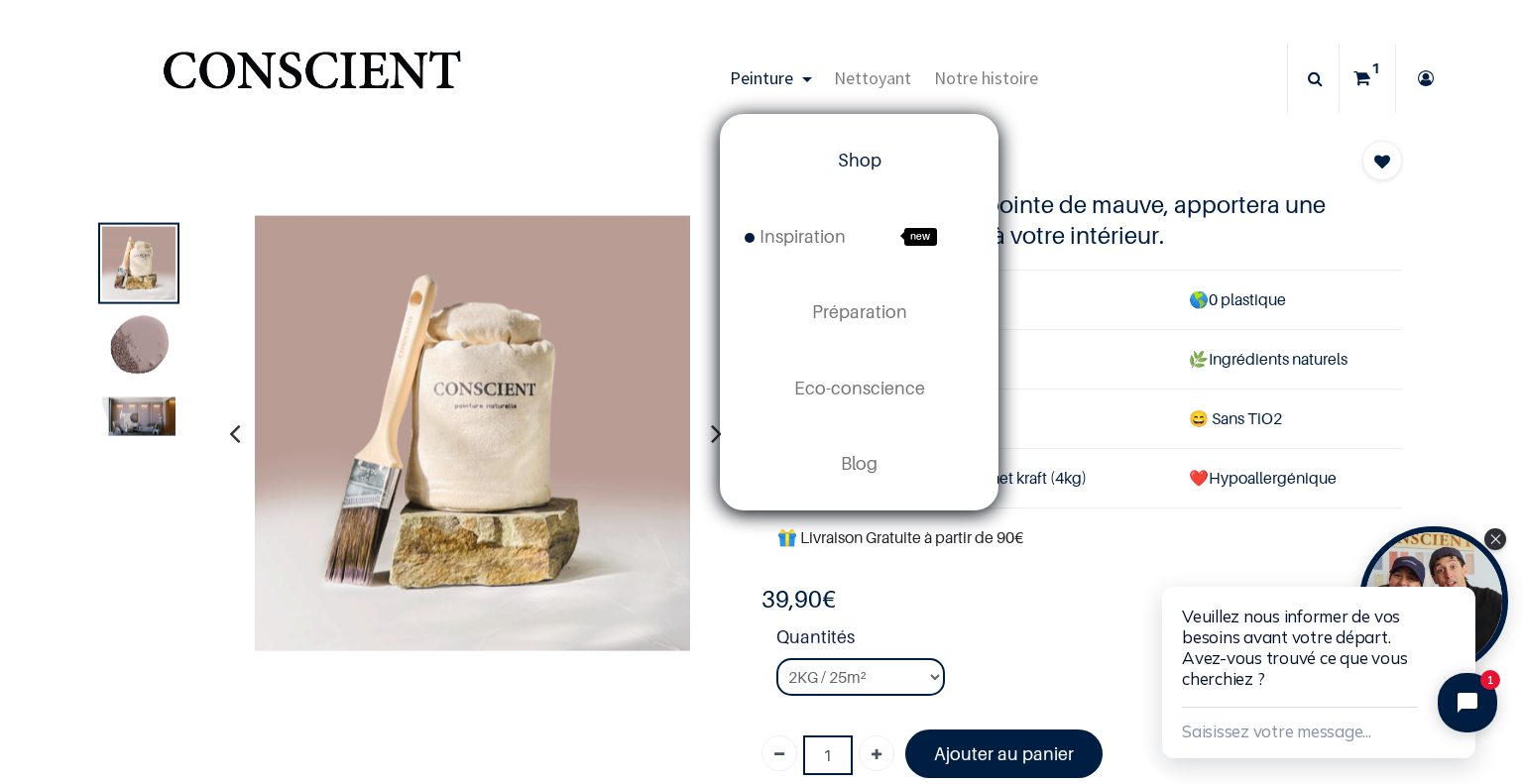 click on "Shop" at bounding box center [860, 160] 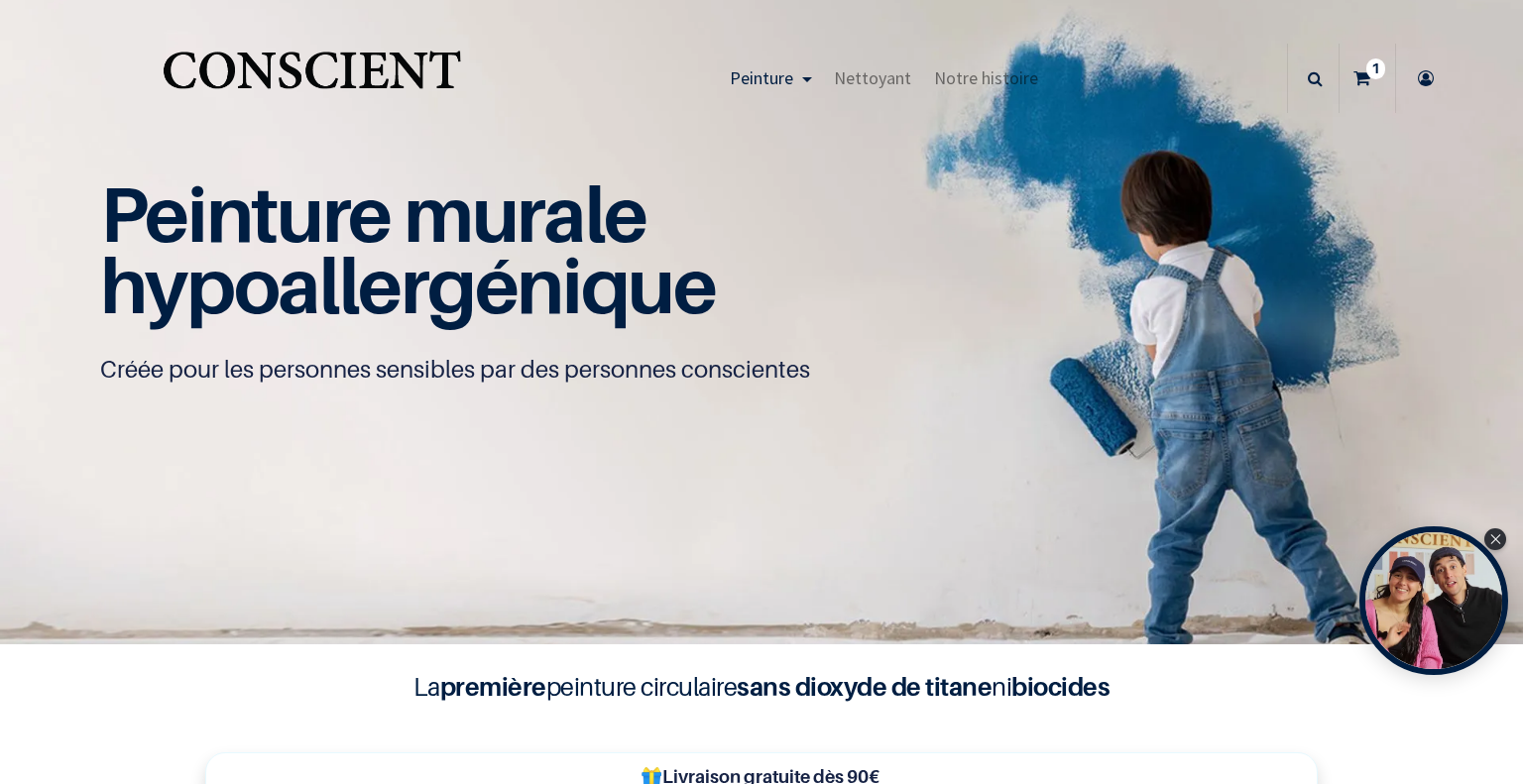 scroll, scrollTop: 0, scrollLeft: 0, axis: both 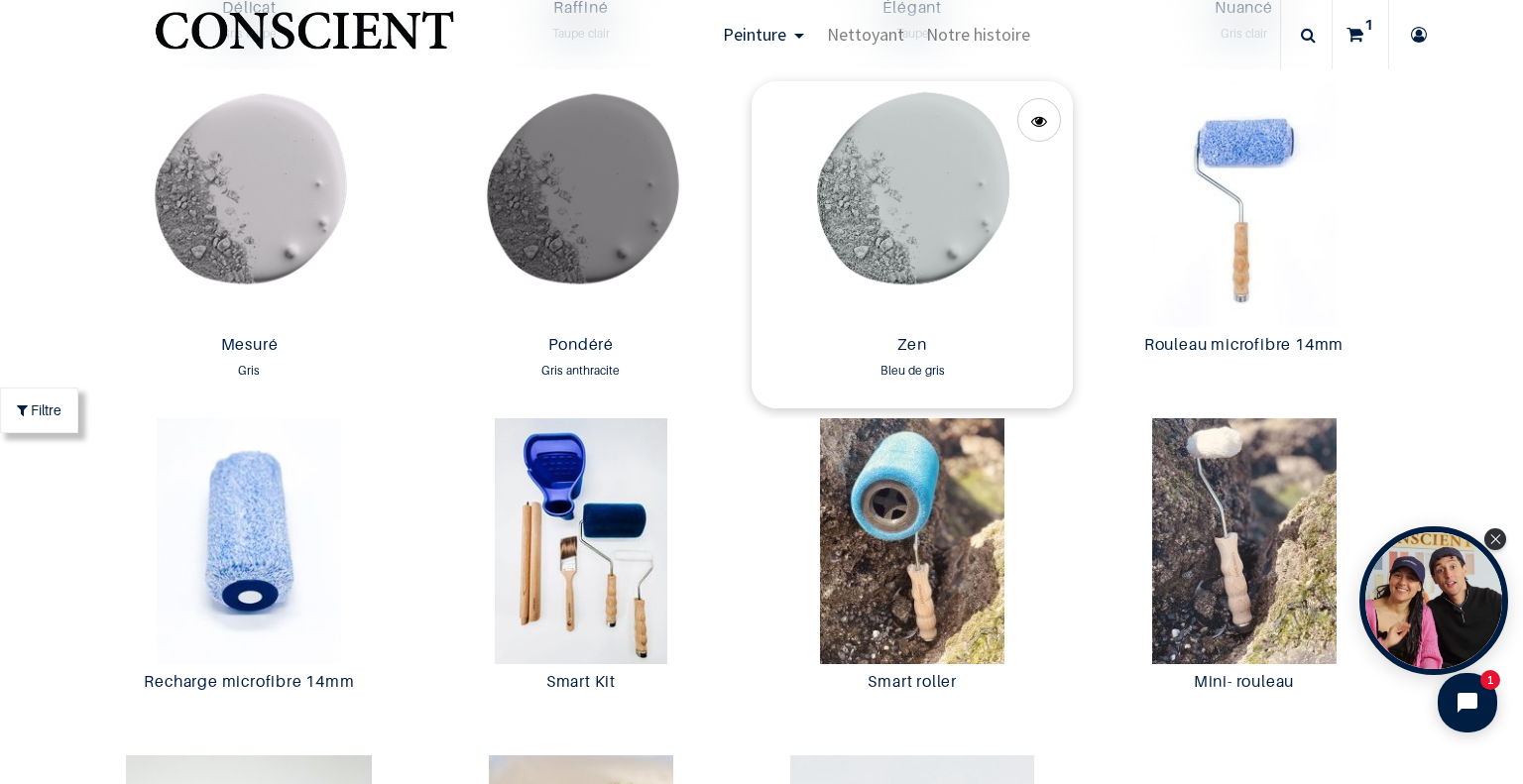 click at bounding box center (912, 204) 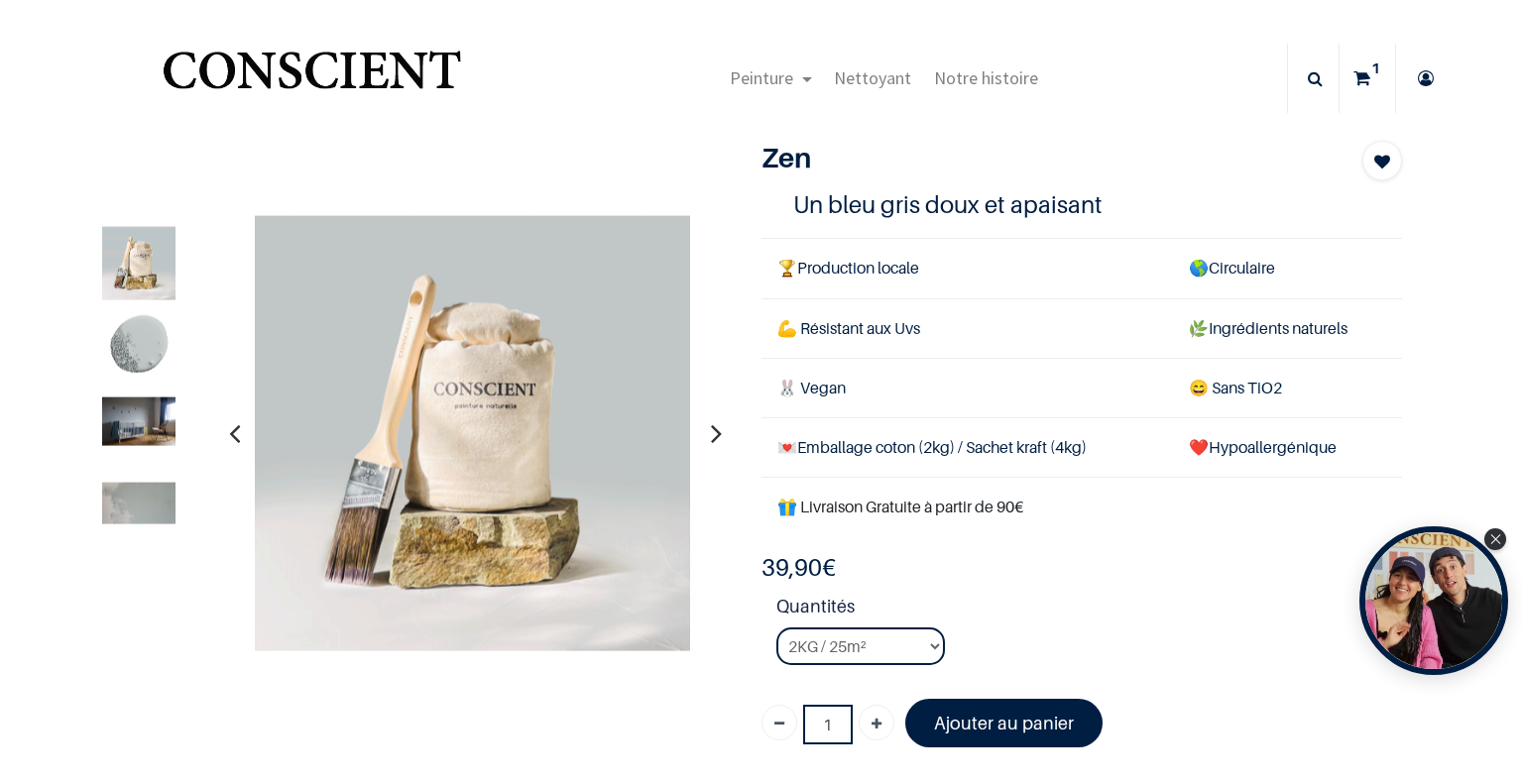 scroll, scrollTop: 0, scrollLeft: 0, axis: both 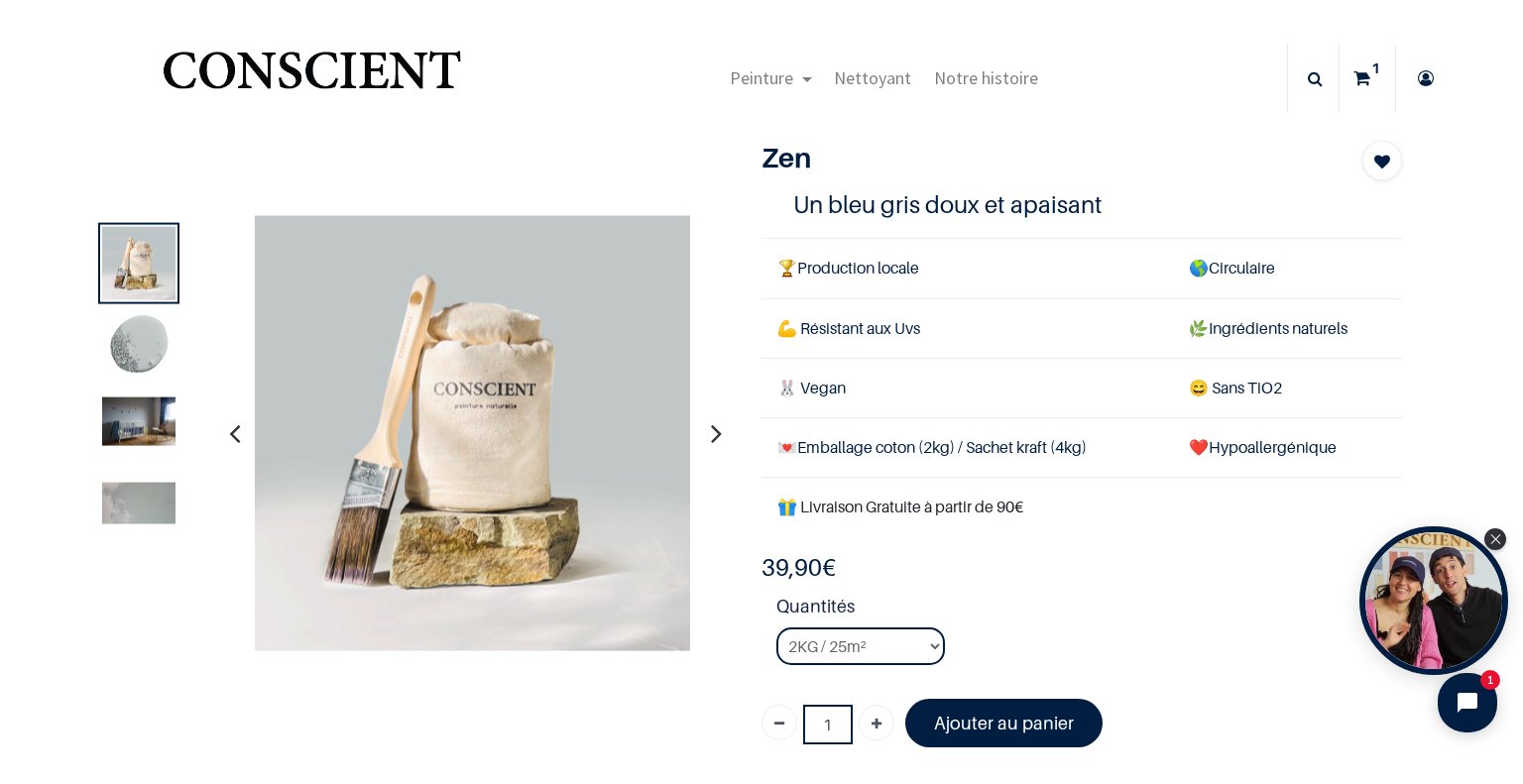 click at bounding box center [139, 421] 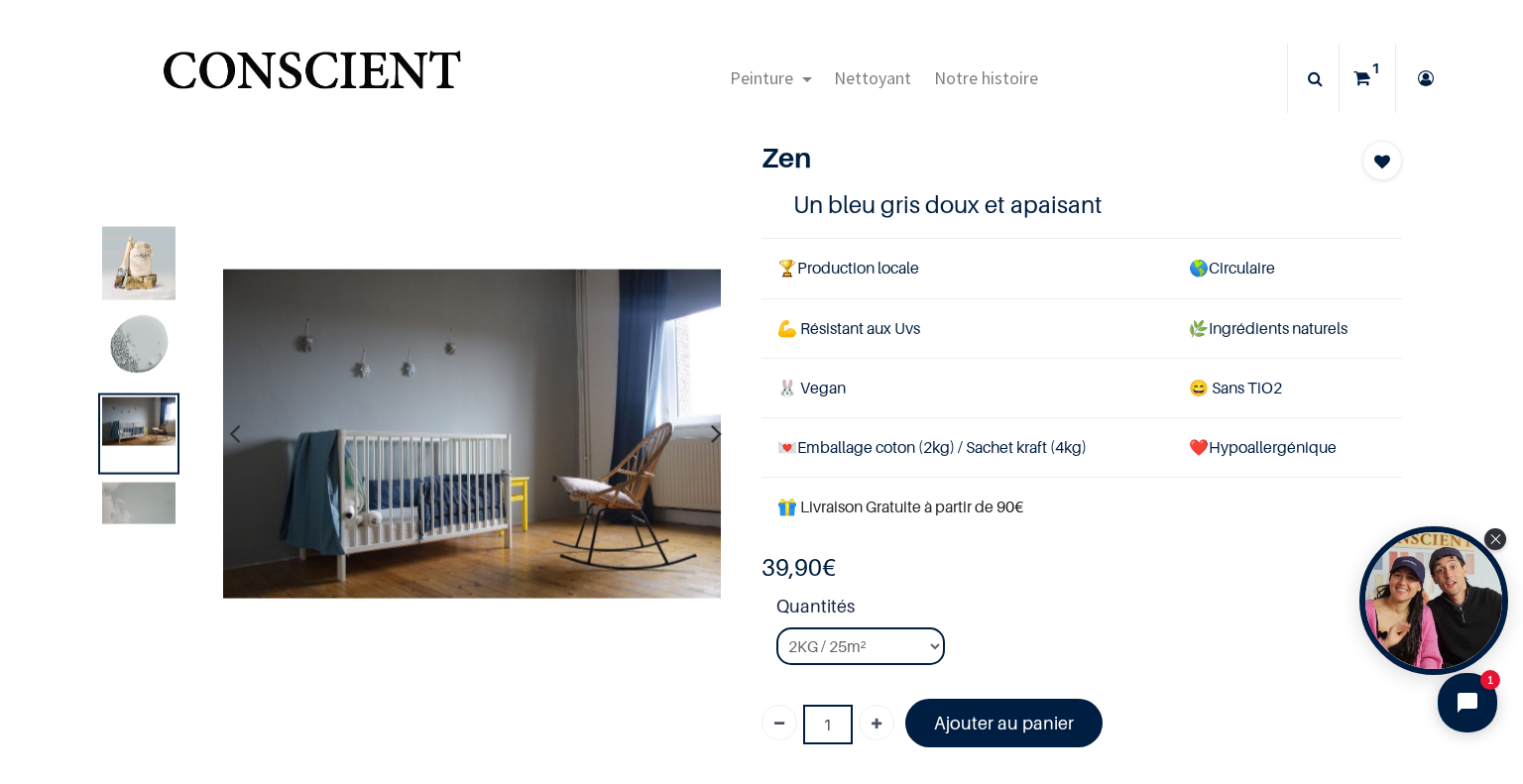 click at bounding box center (139, 504) 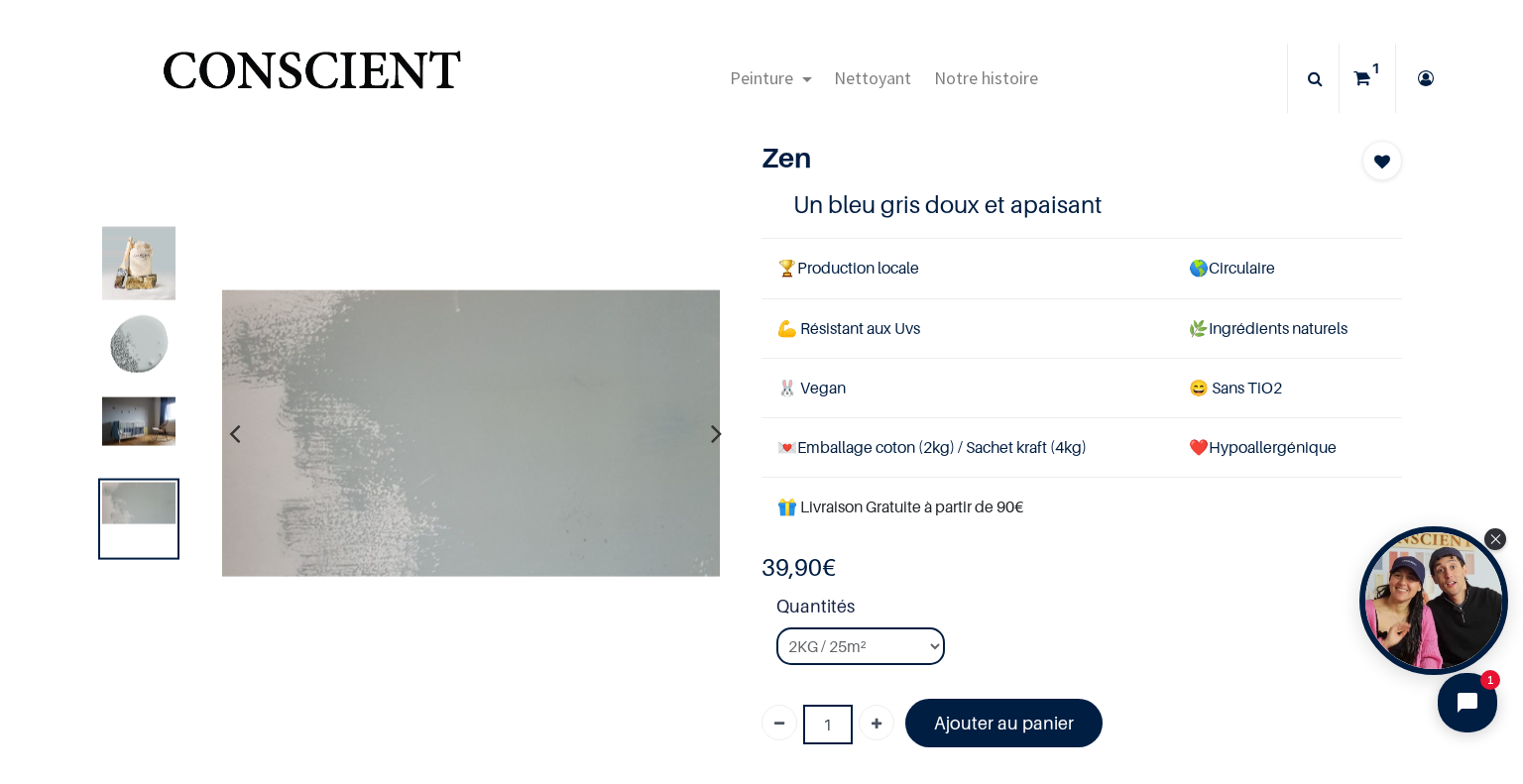 click at bounding box center [139, 421] 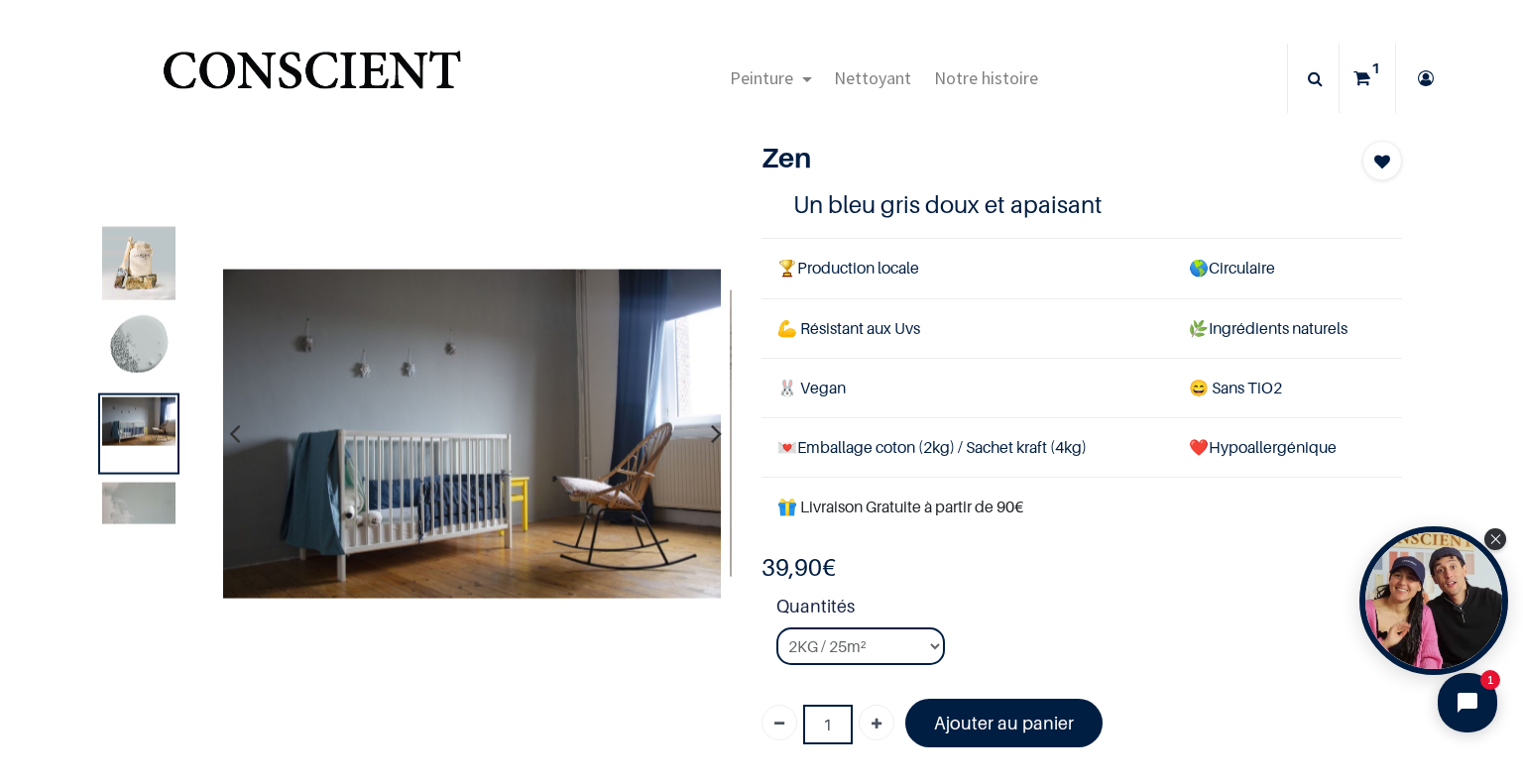 click at bounding box center (139, 264) 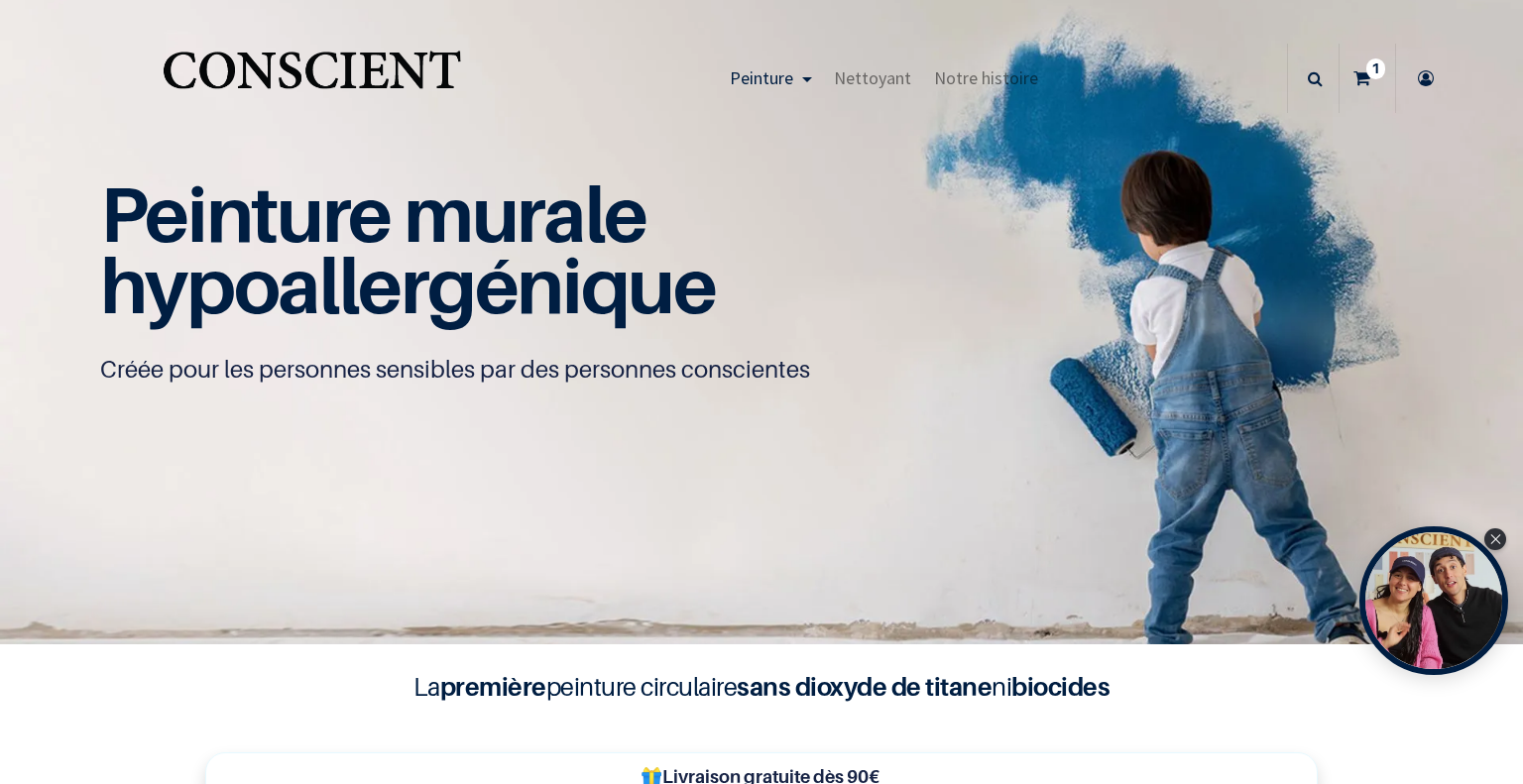 scroll, scrollTop: 0, scrollLeft: 0, axis: both 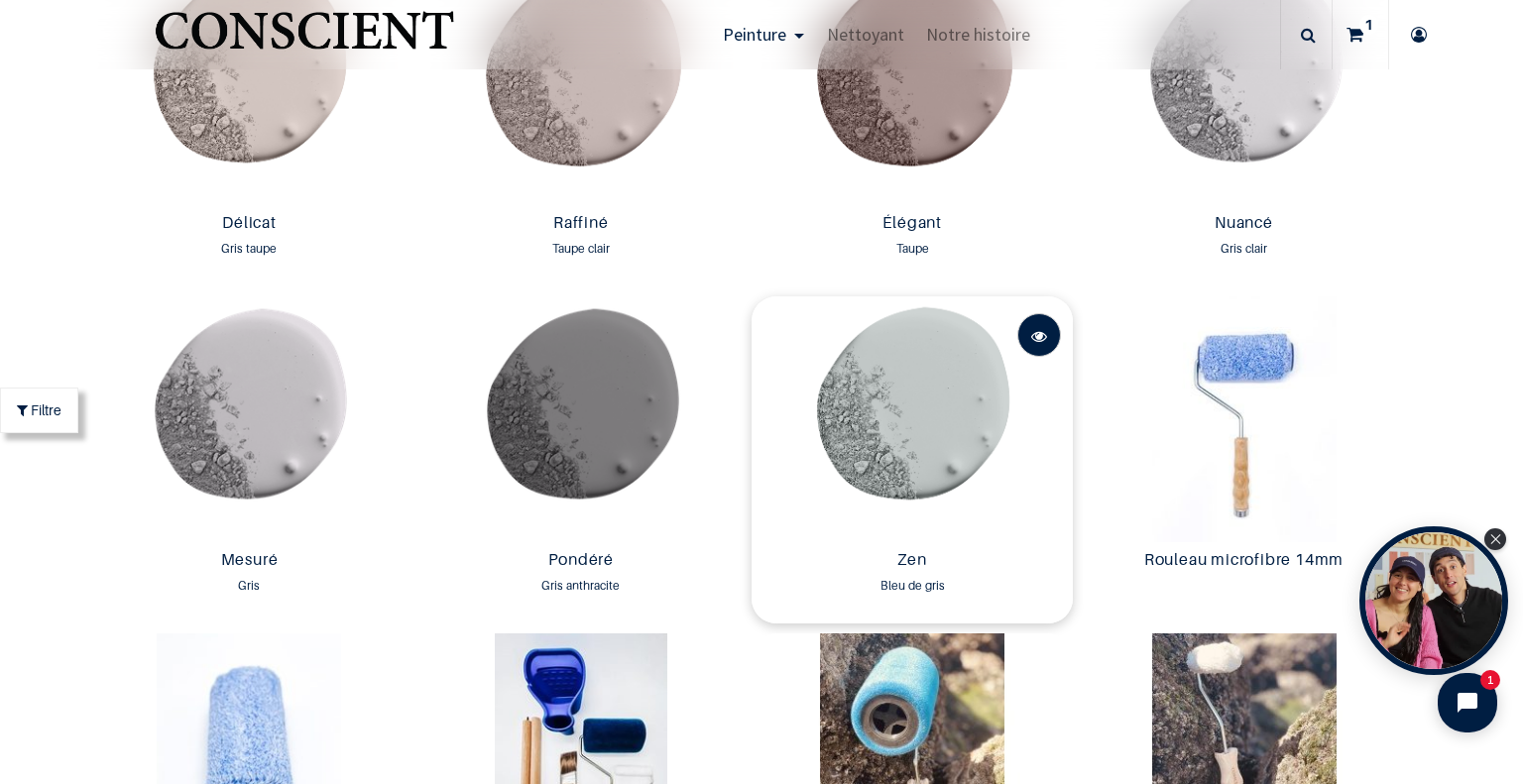 click at bounding box center [1039, 335] 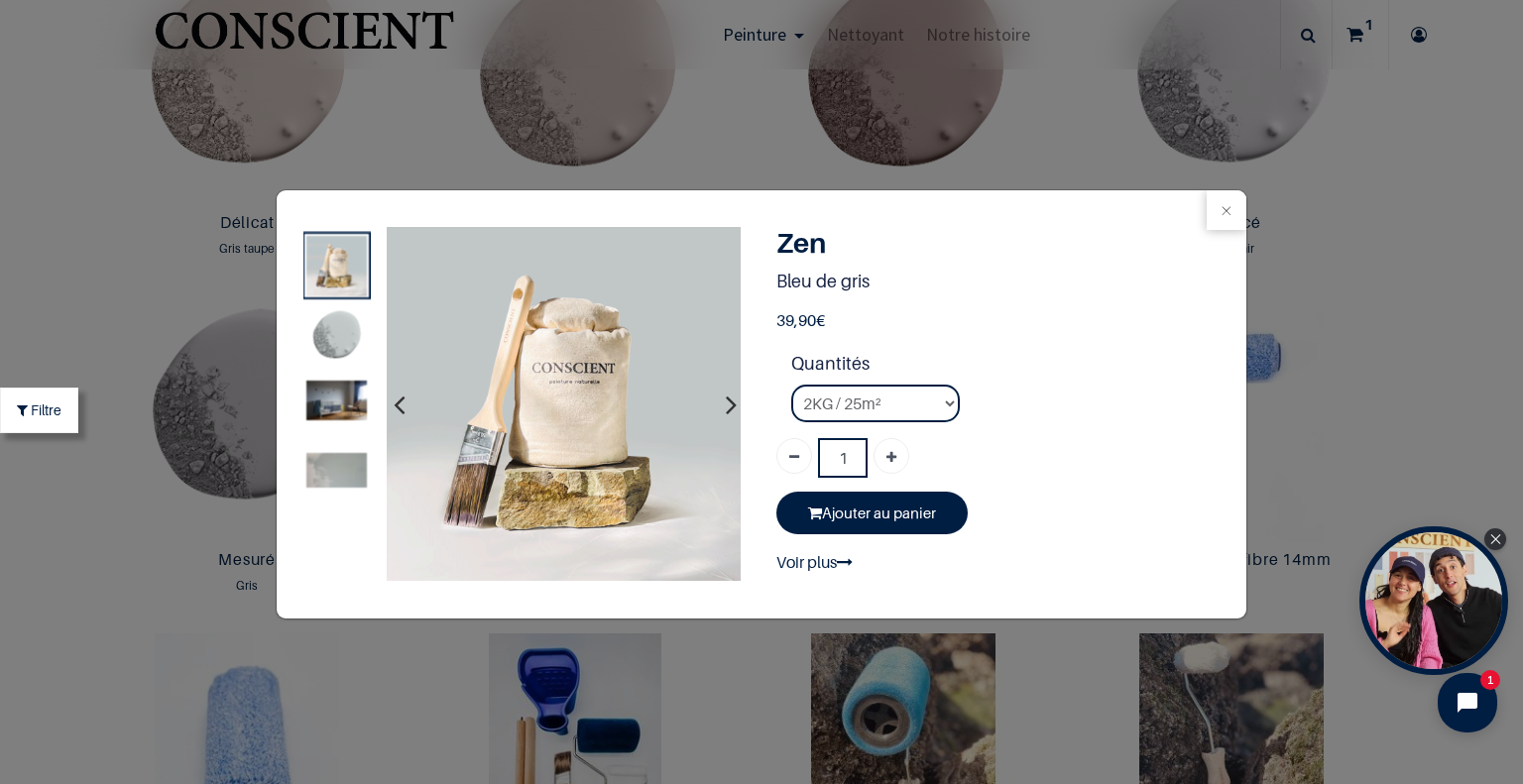 click at bounding box center [336, 400] 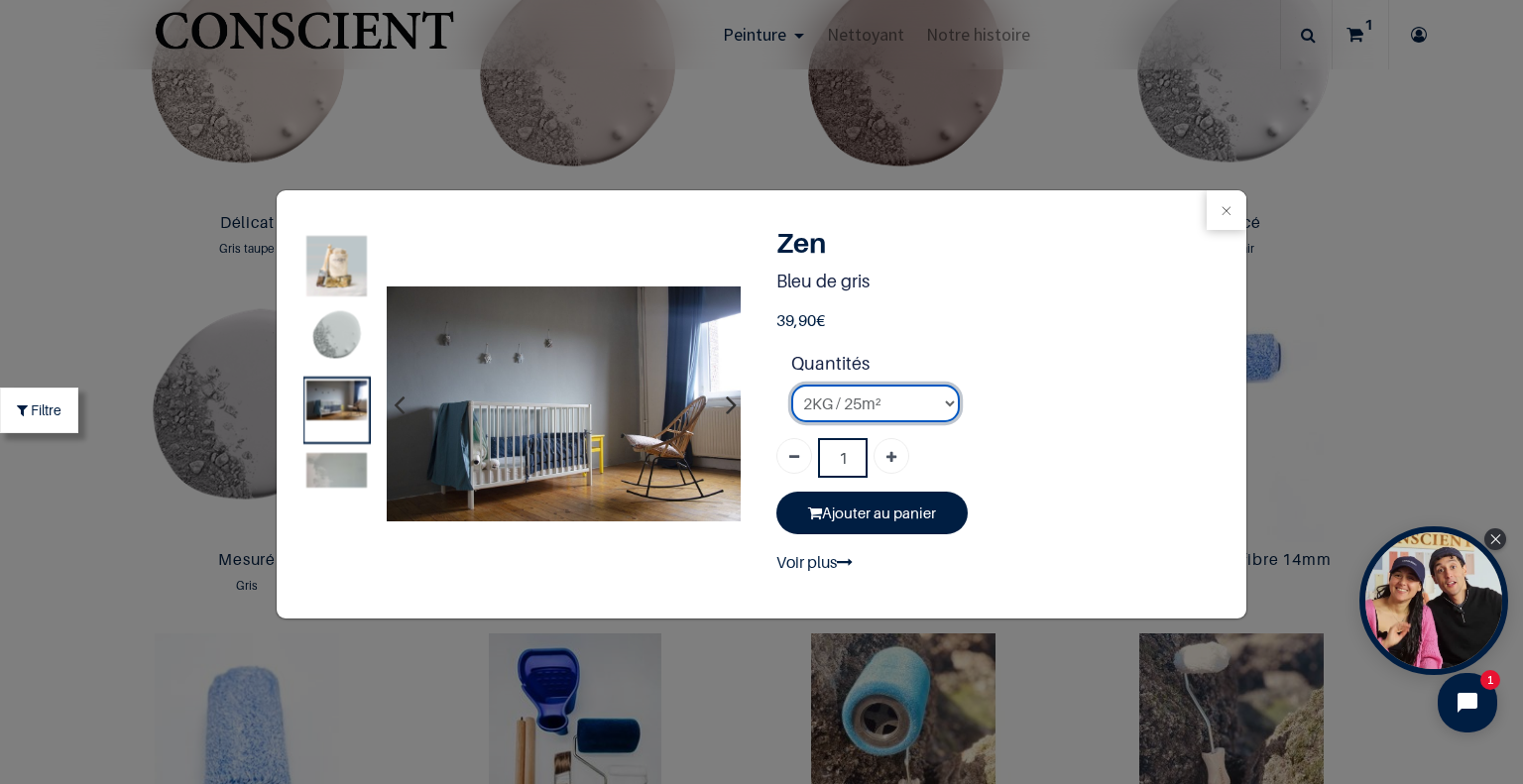click on "2KG / 25m²
4KG / 50m²
8KG / 100m²
Testeur" at bounding box center (876, 403) 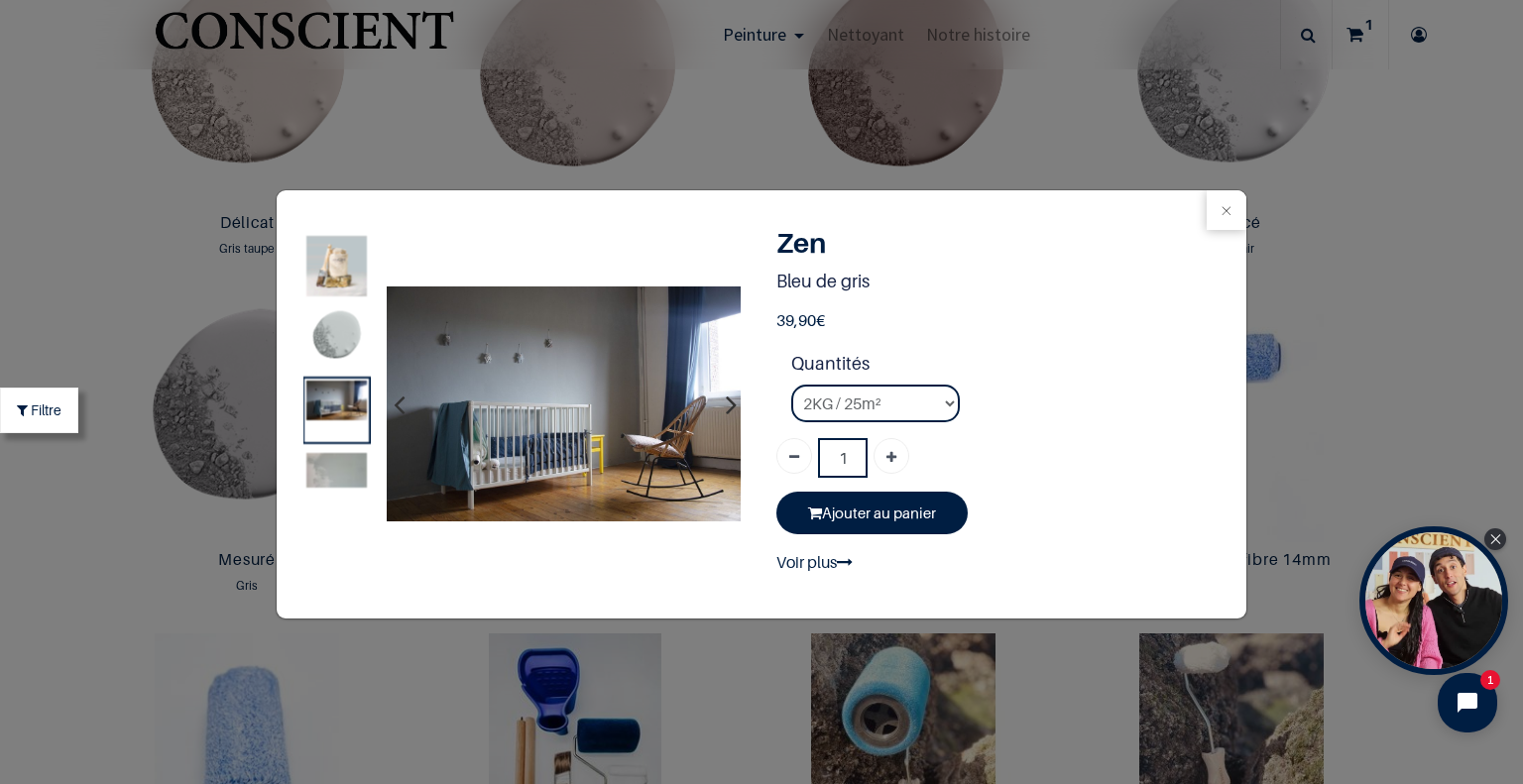 click on "Quantités
2KG / 25m²
4KG / 50m²
8KG / 100m²
Testeur" at bounding box center [1010, 386] 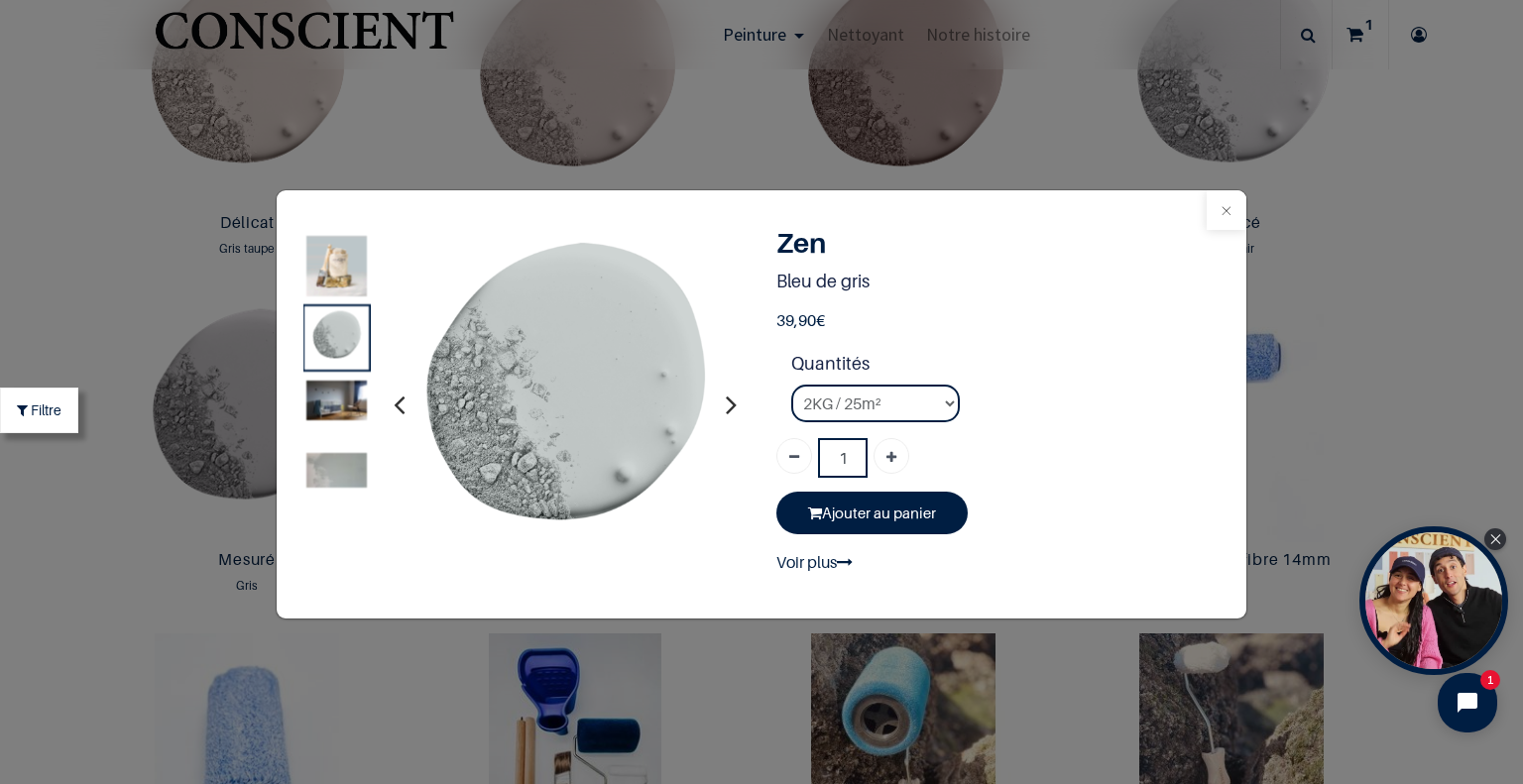 click at bounding box center [1227, 210] 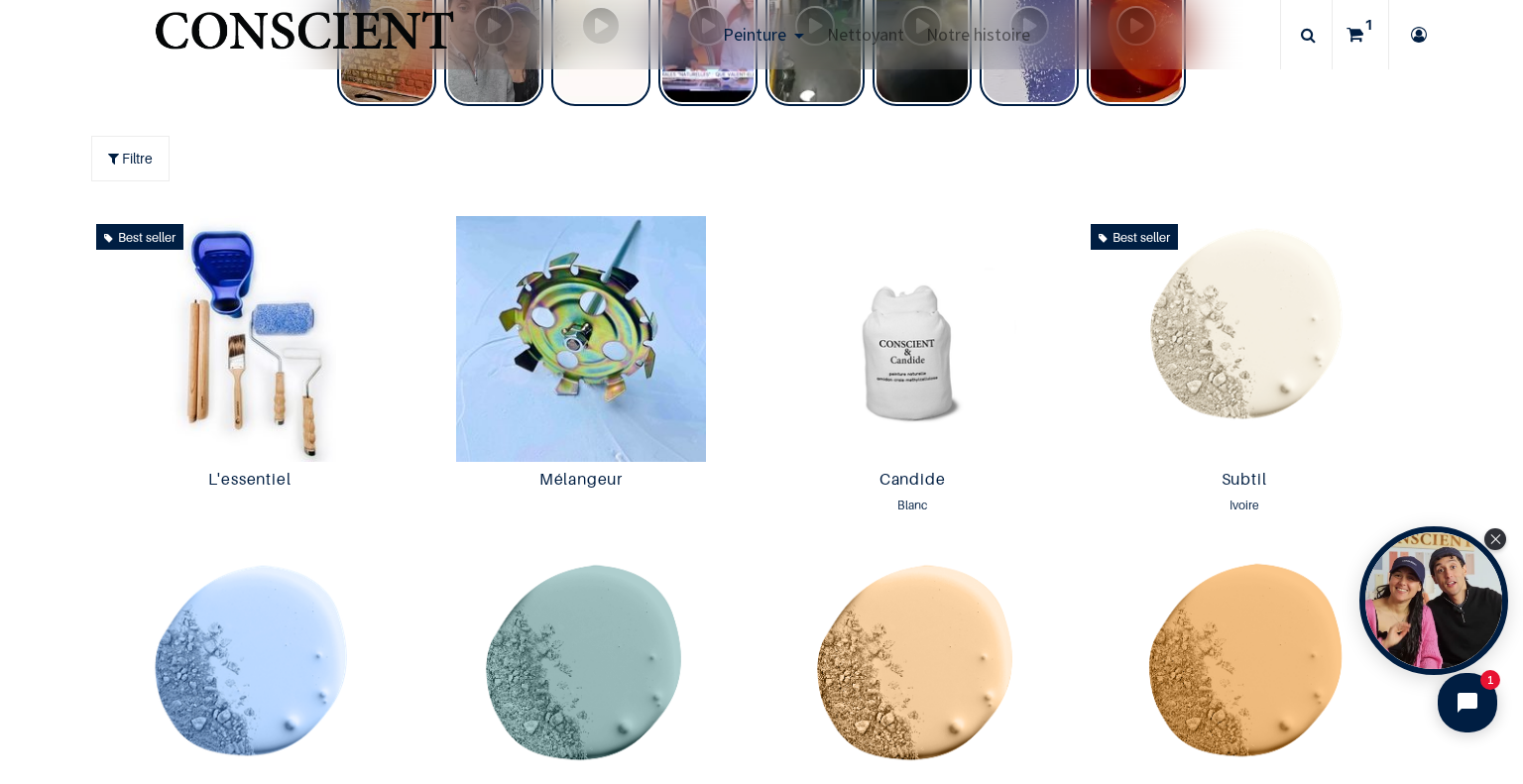 scroll, scrollTop: 951, scrollLeft: 0, axis: vertical 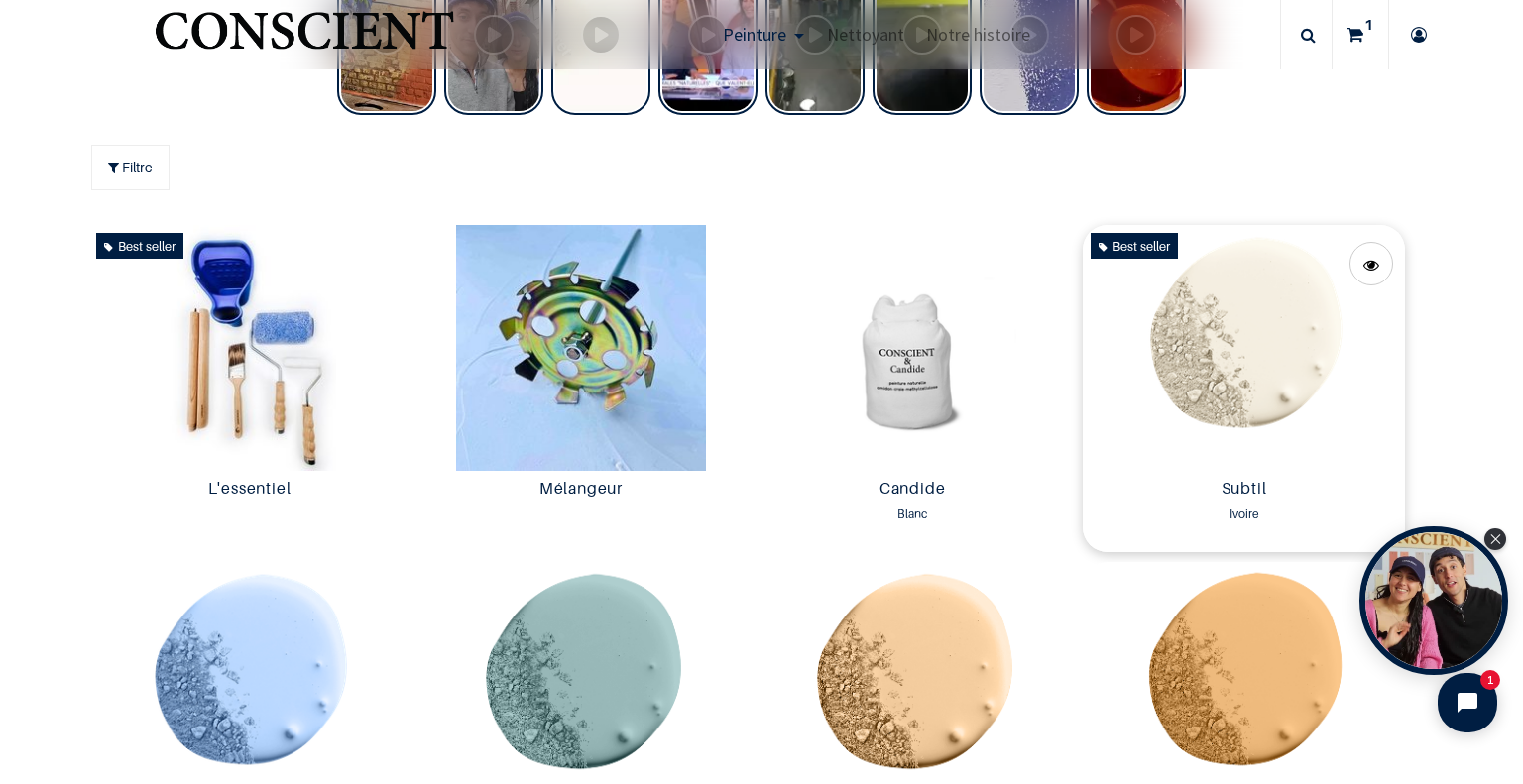 click at bounding box center (1243, 348) 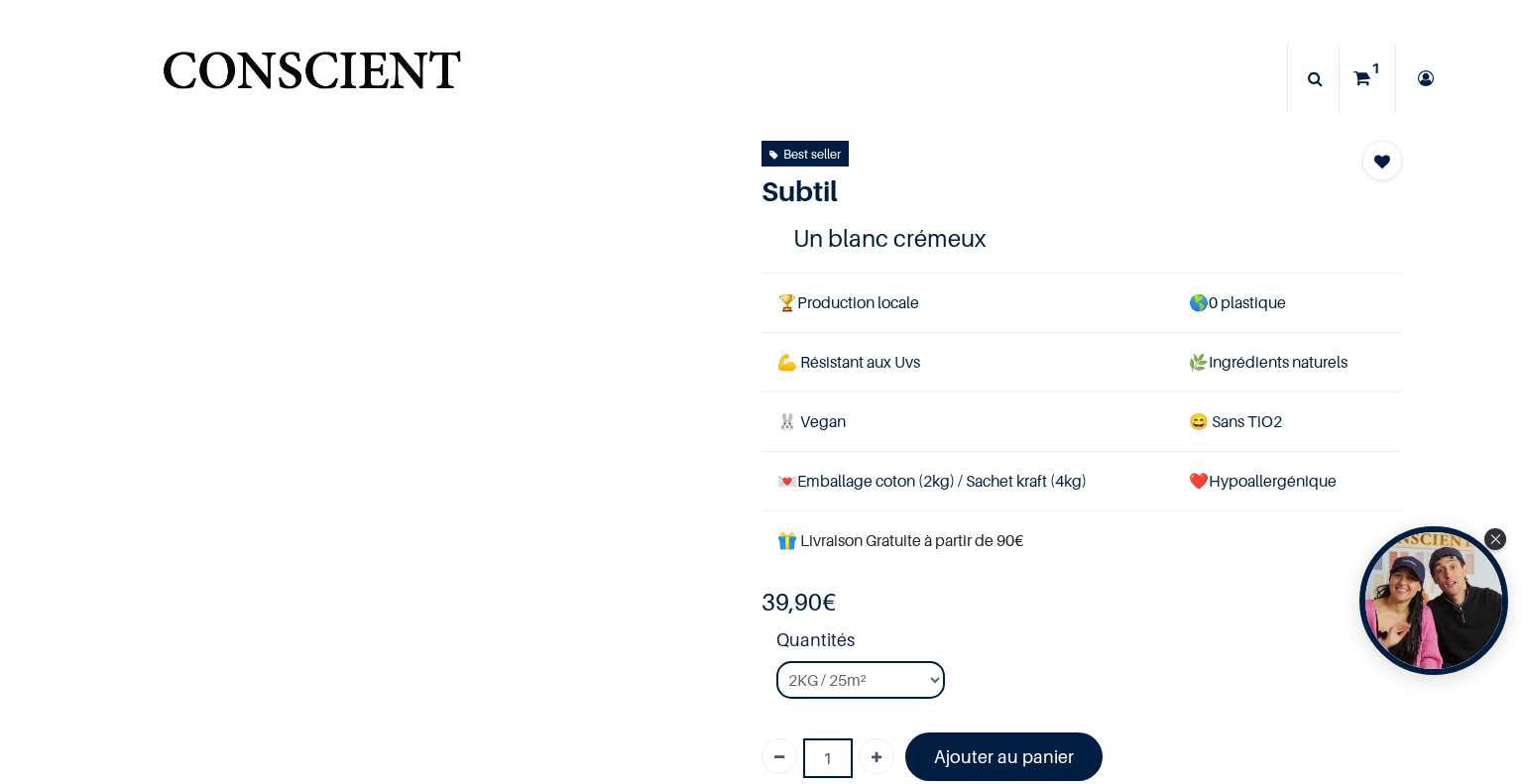 scroll, scrollTop: 0, scrollLeft: 0, axis: both 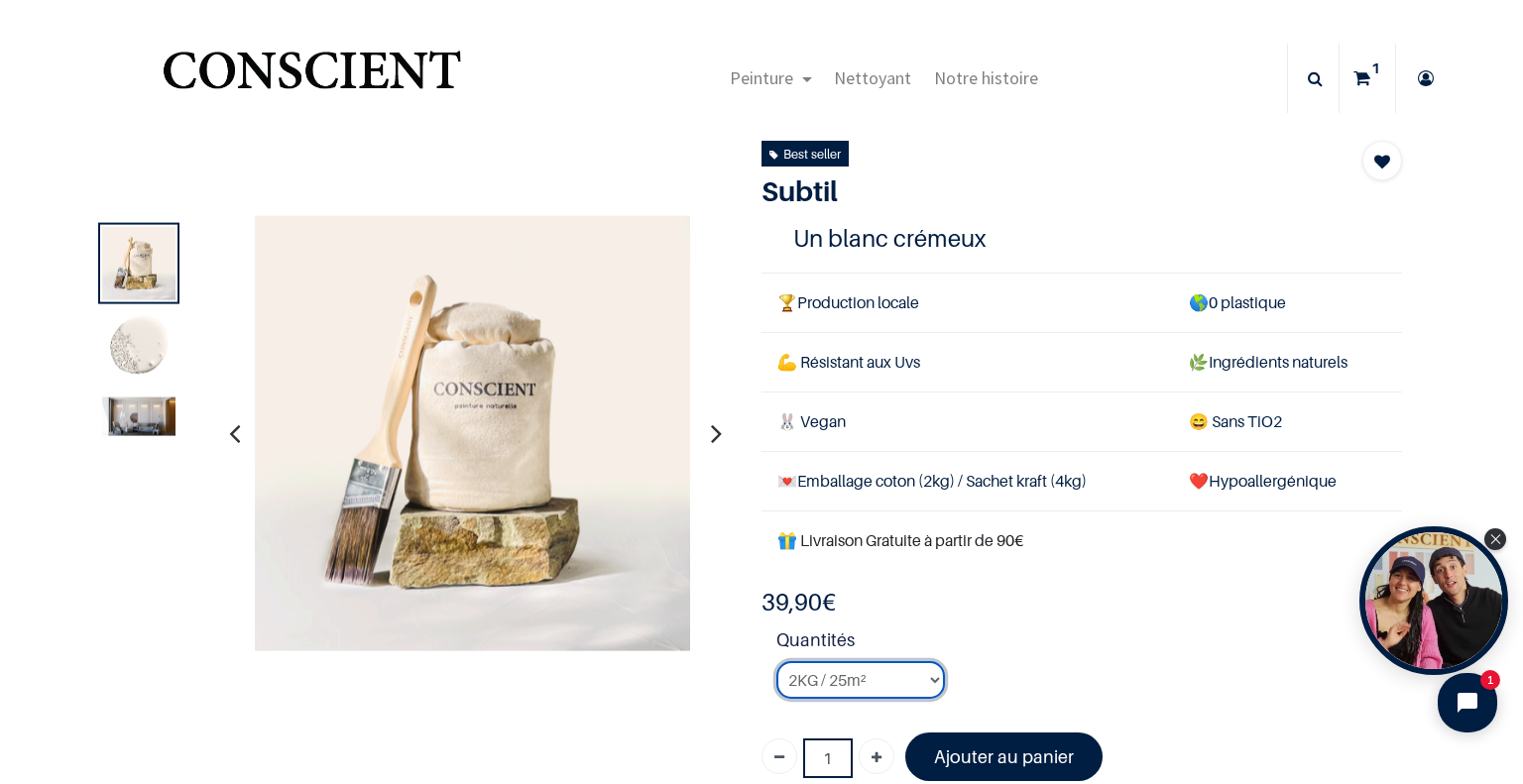 click on "2KG / 25m²
4KG / 50m²
8KG / 100m²
Testeur" at bounding box center (861, 680) 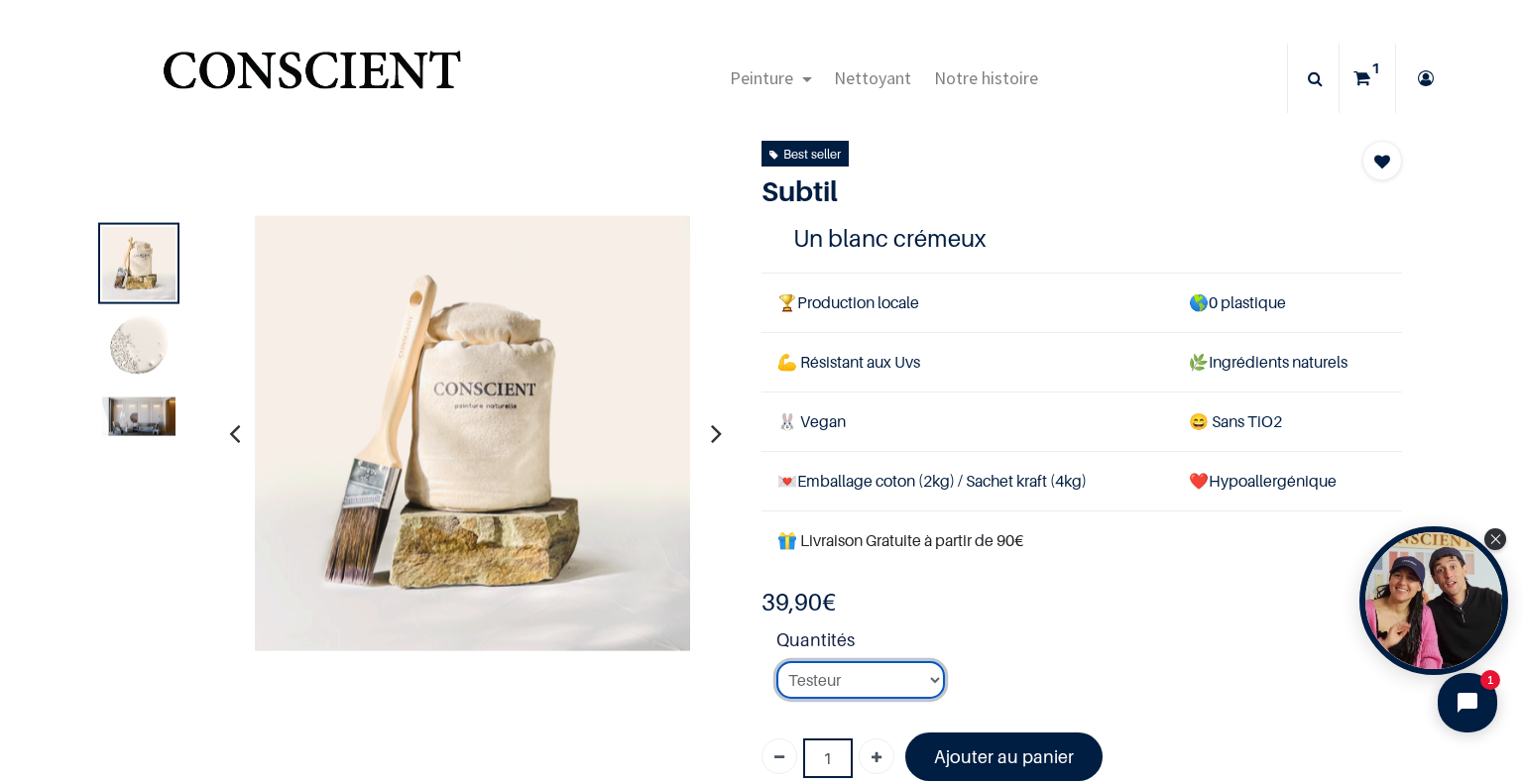 click on "2KG / 25m²
4KG / 50m²
8KG / 100m²
Testeur" at bounding box center [861, 680] 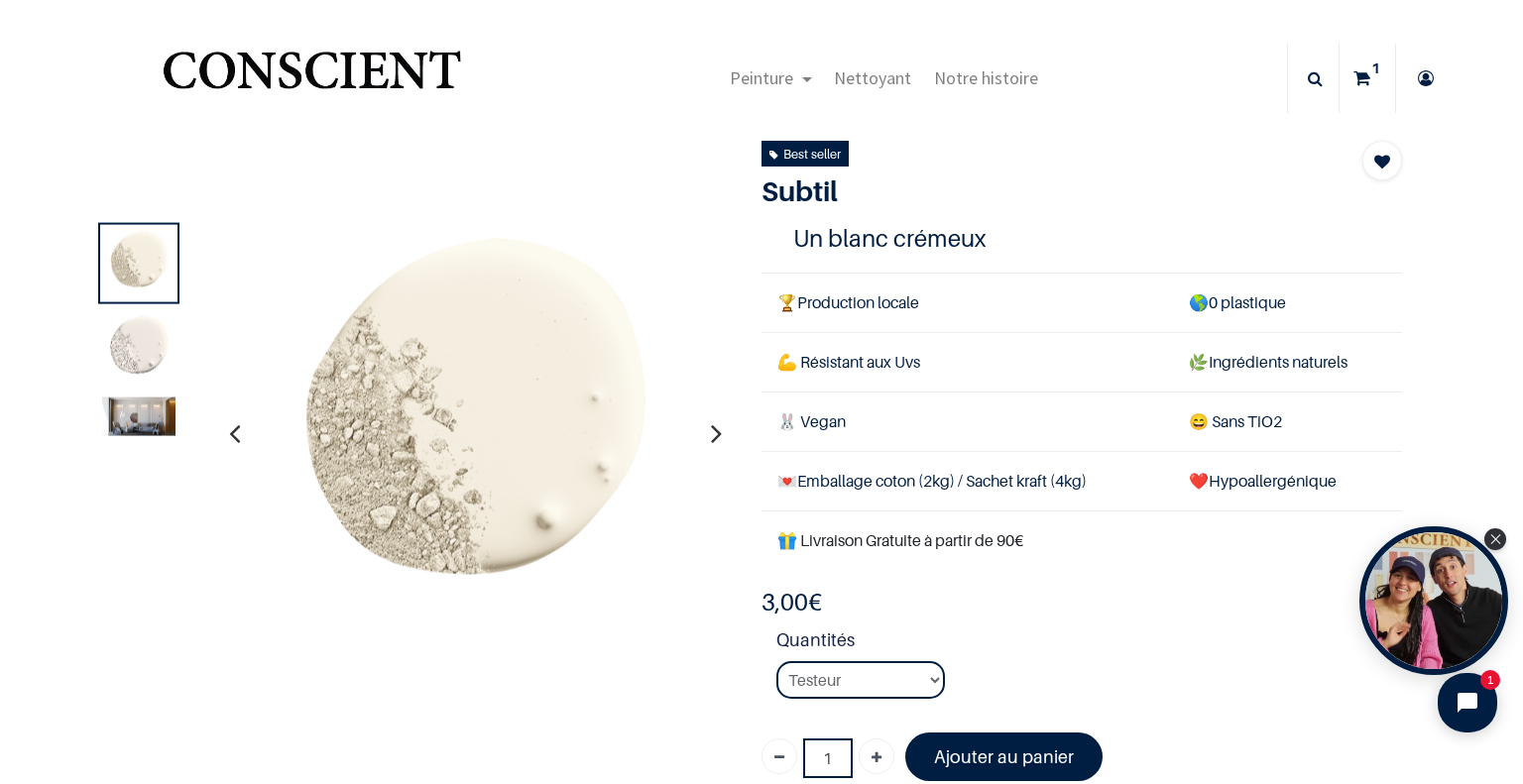 click at bounding box center (139, 416) 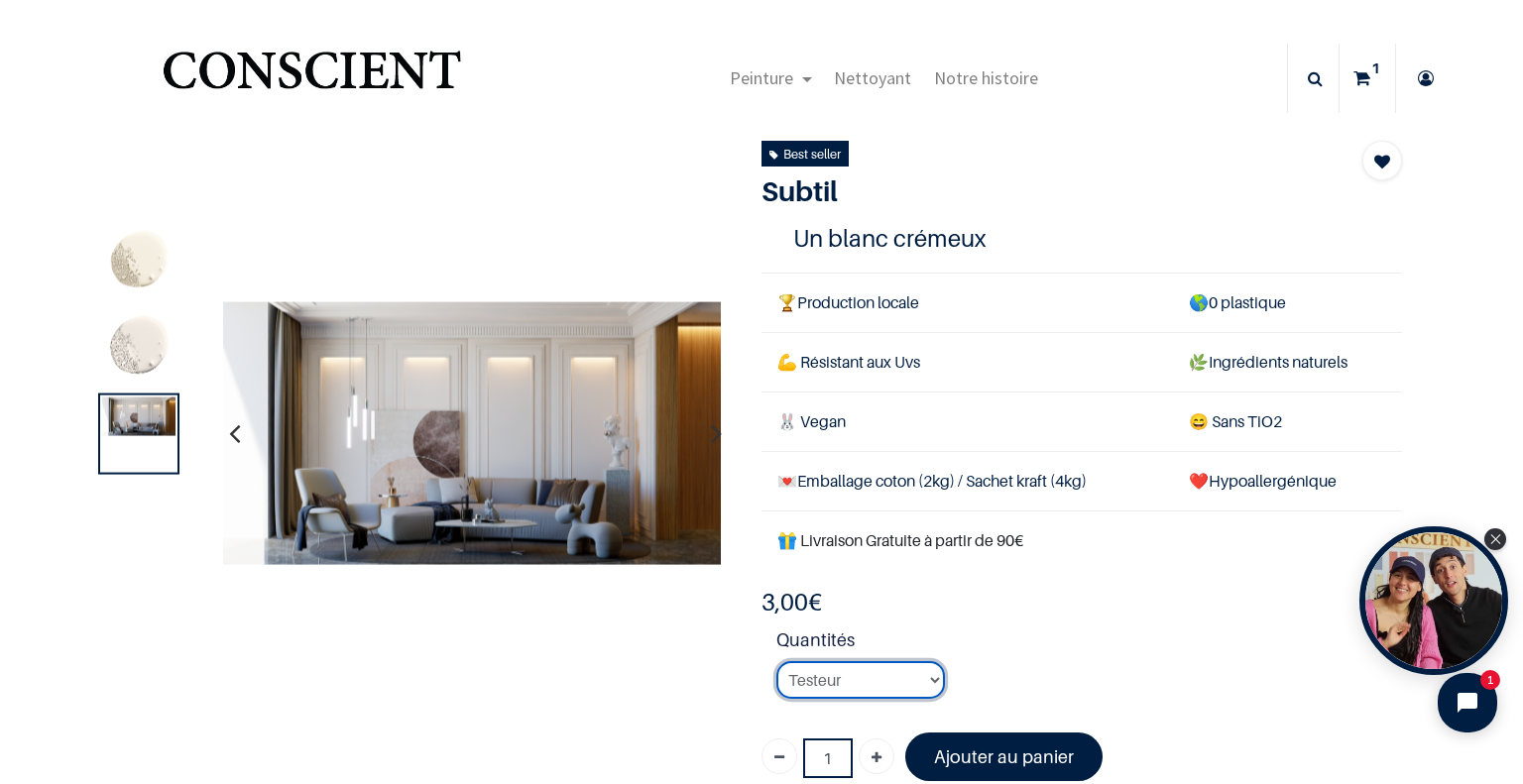 click on "2KG / 25m²
4KG / 50m²
8KG / 100m²
Testeur" at bounding box center (861, 680) 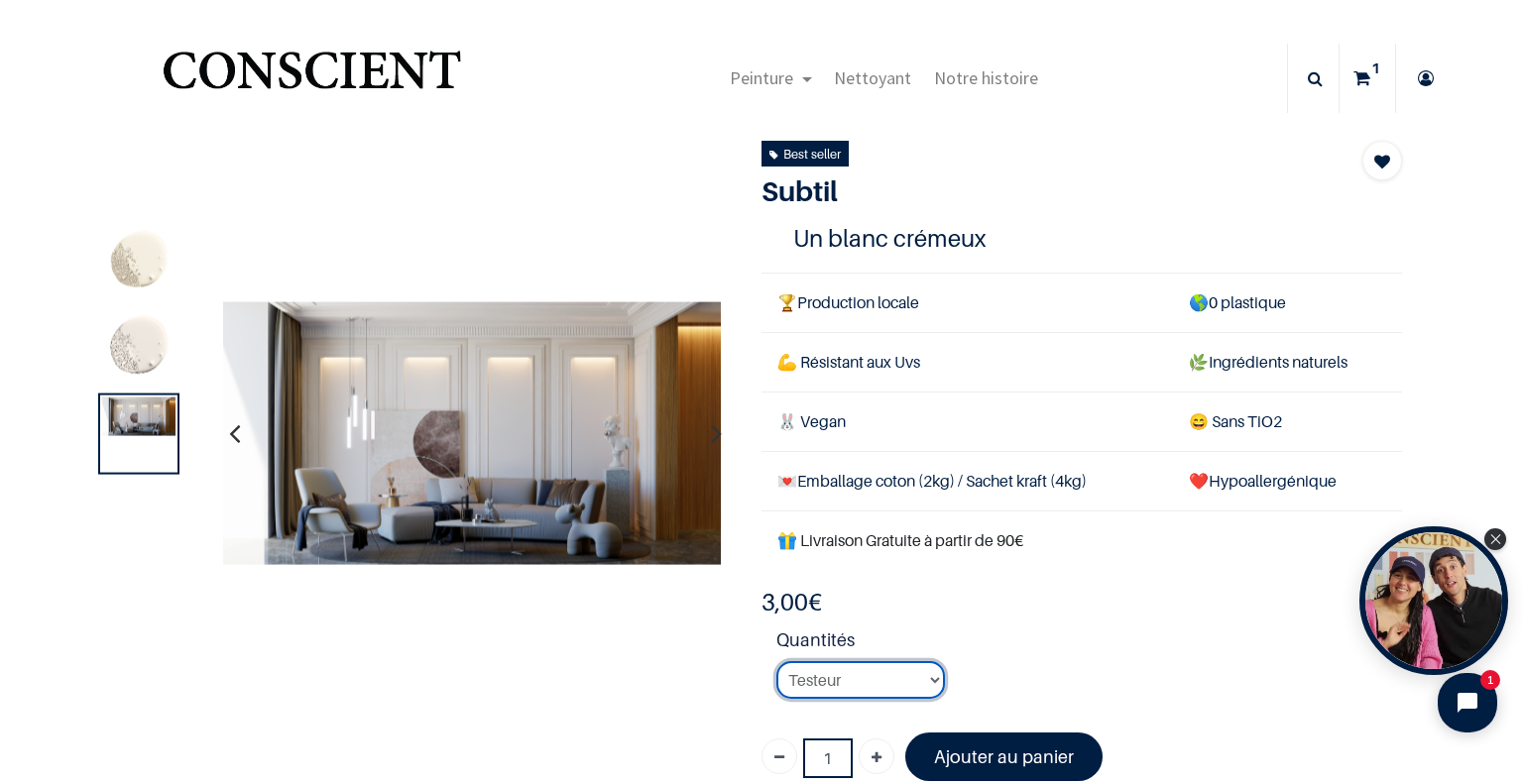 select on "125" 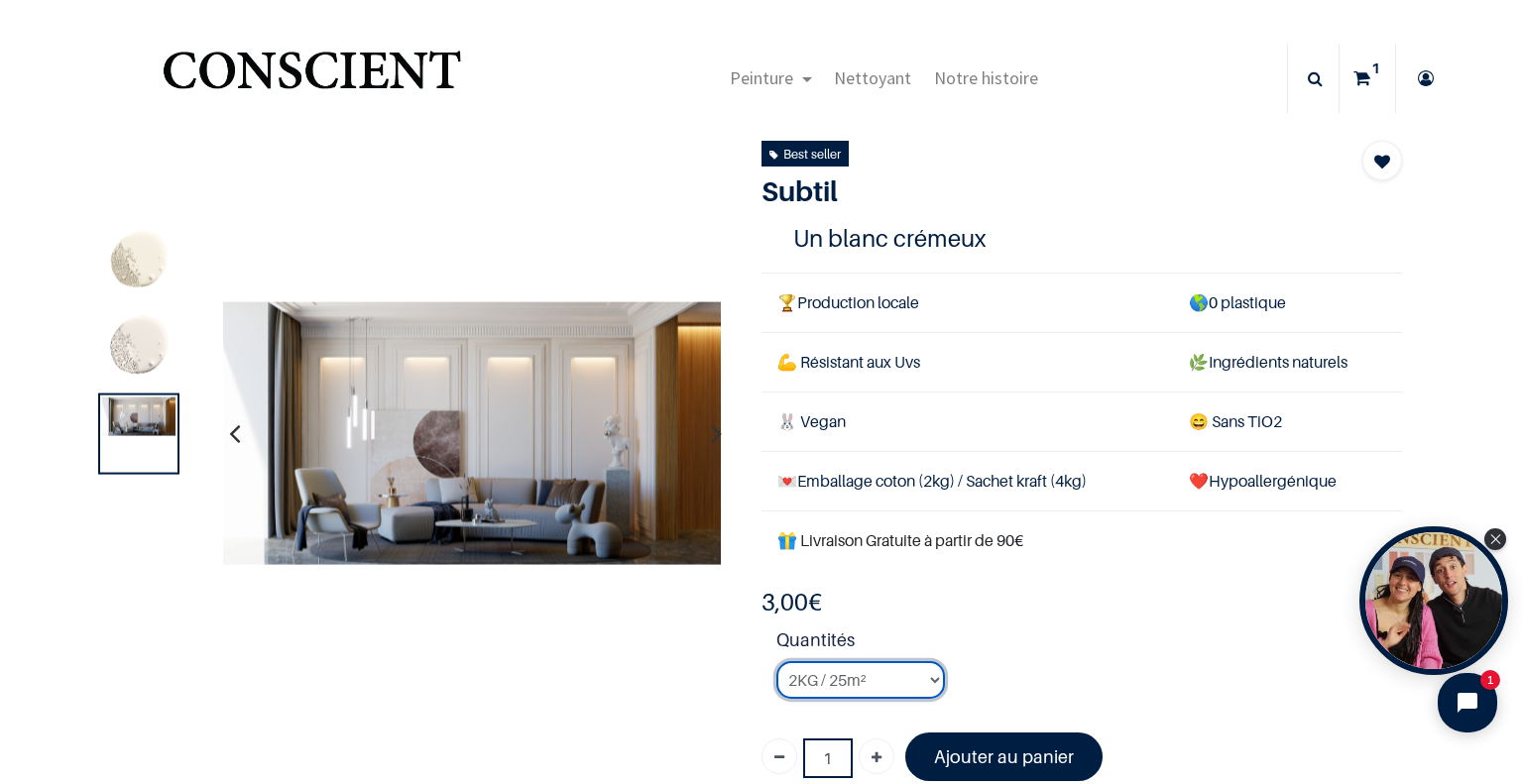 click on "2KG / 25m²
4KG / 50m²
8KG / 100m²
Testeur" at bounding box center (861, 680) 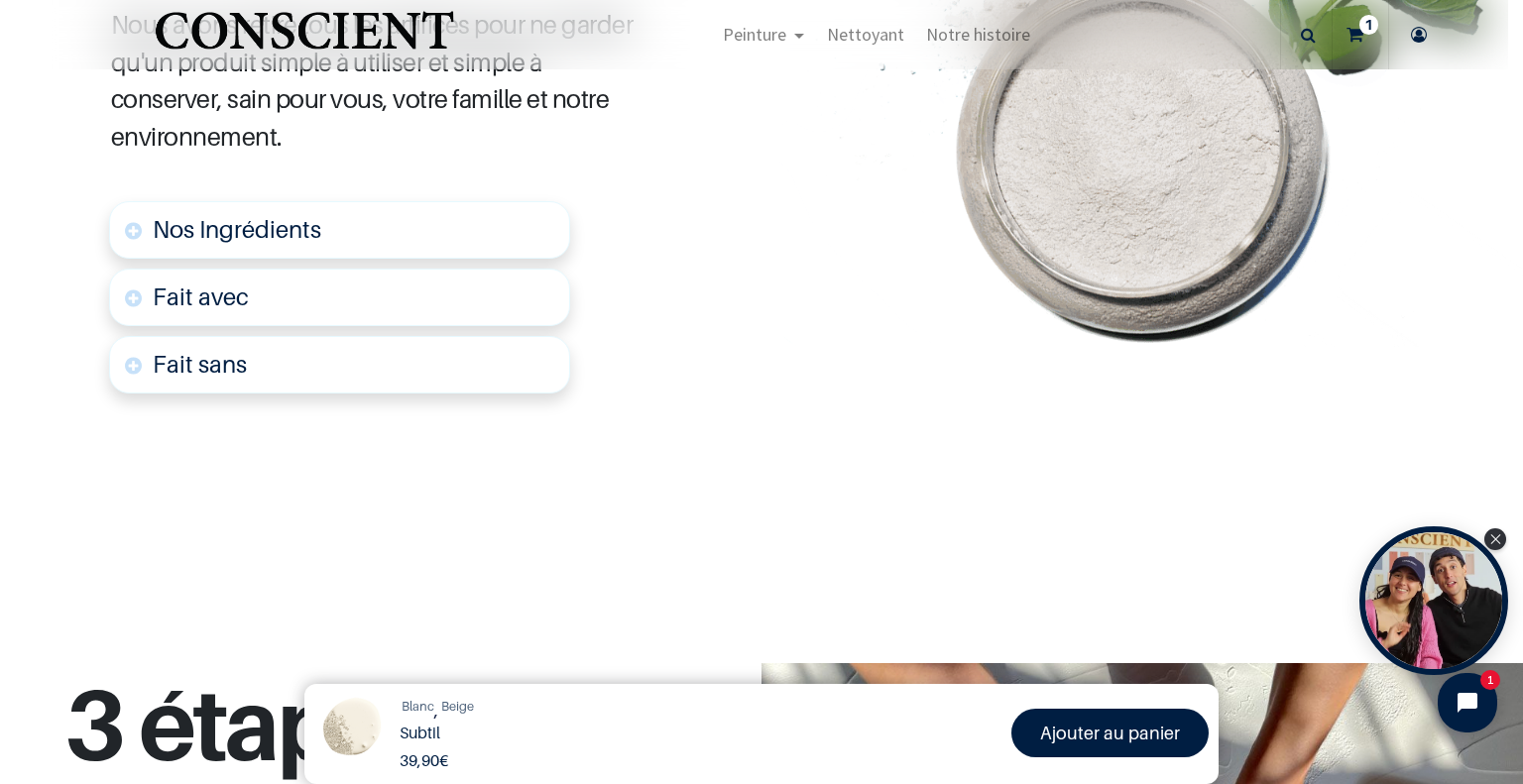 scroll, scrollTop: 581, scrollLeft: 0, axis: vertical 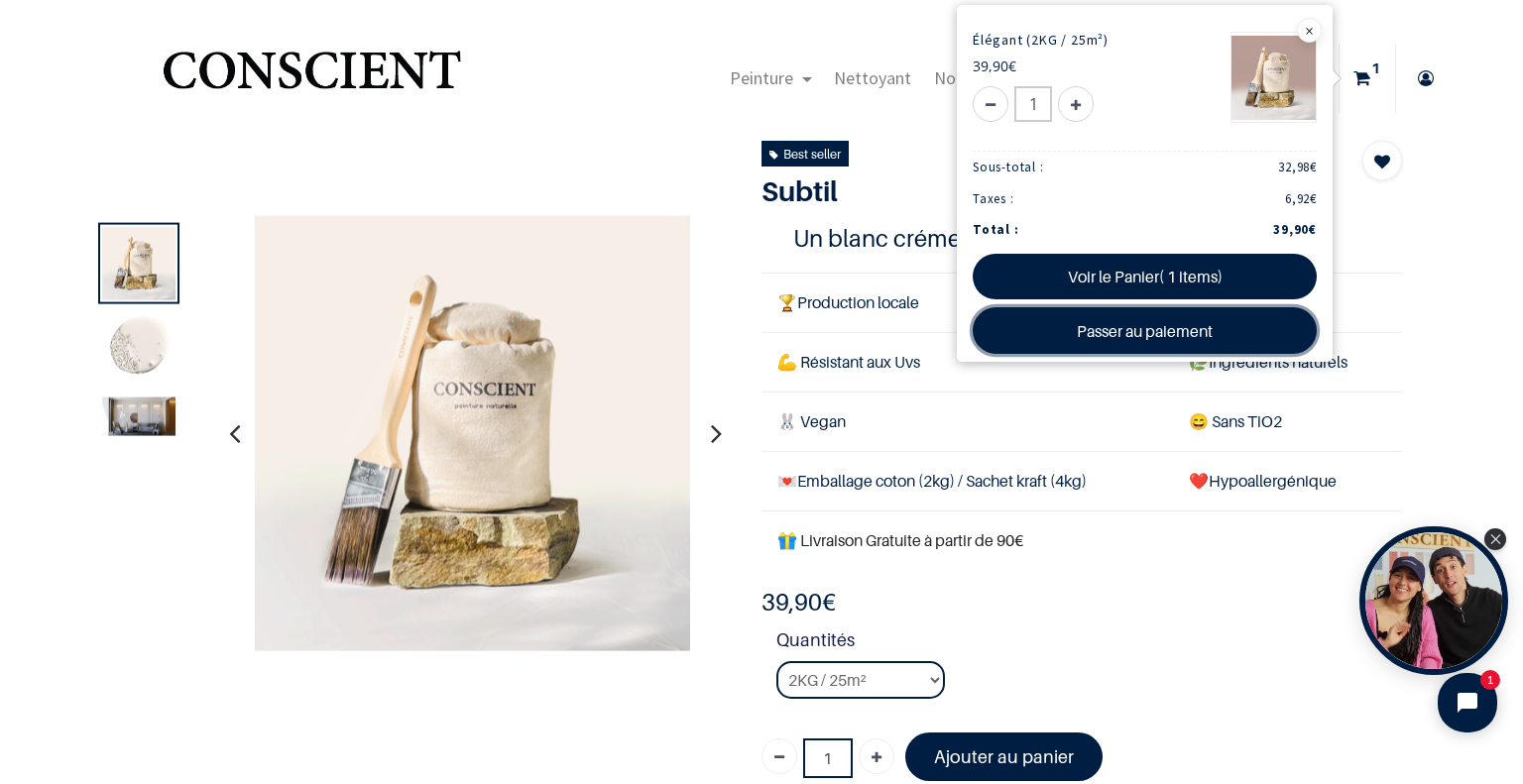 click on "Passer au paiement" at bounding box center [1144, 330] 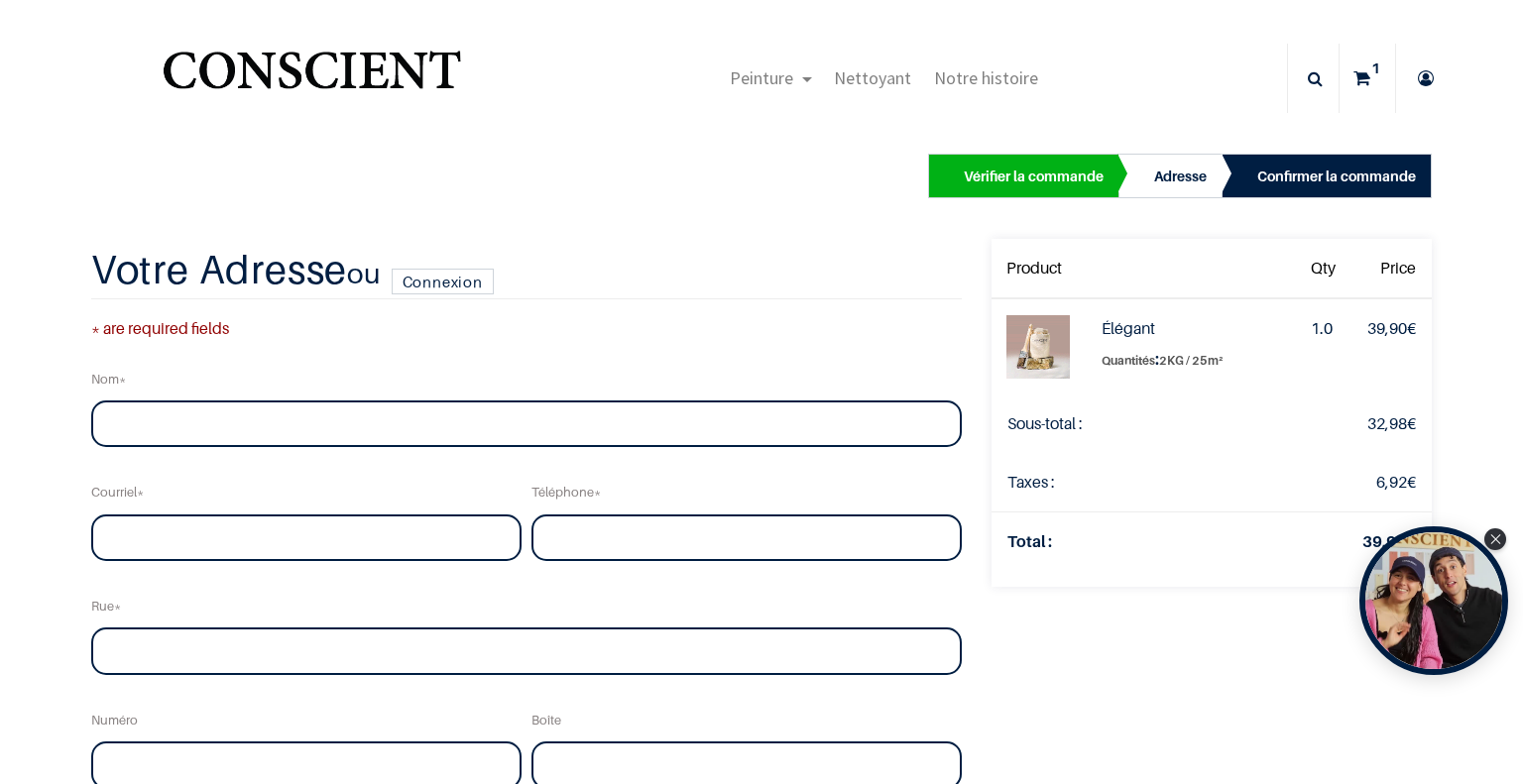 scroll, scrollTop: 0, scrollLeft: 0, axis: both 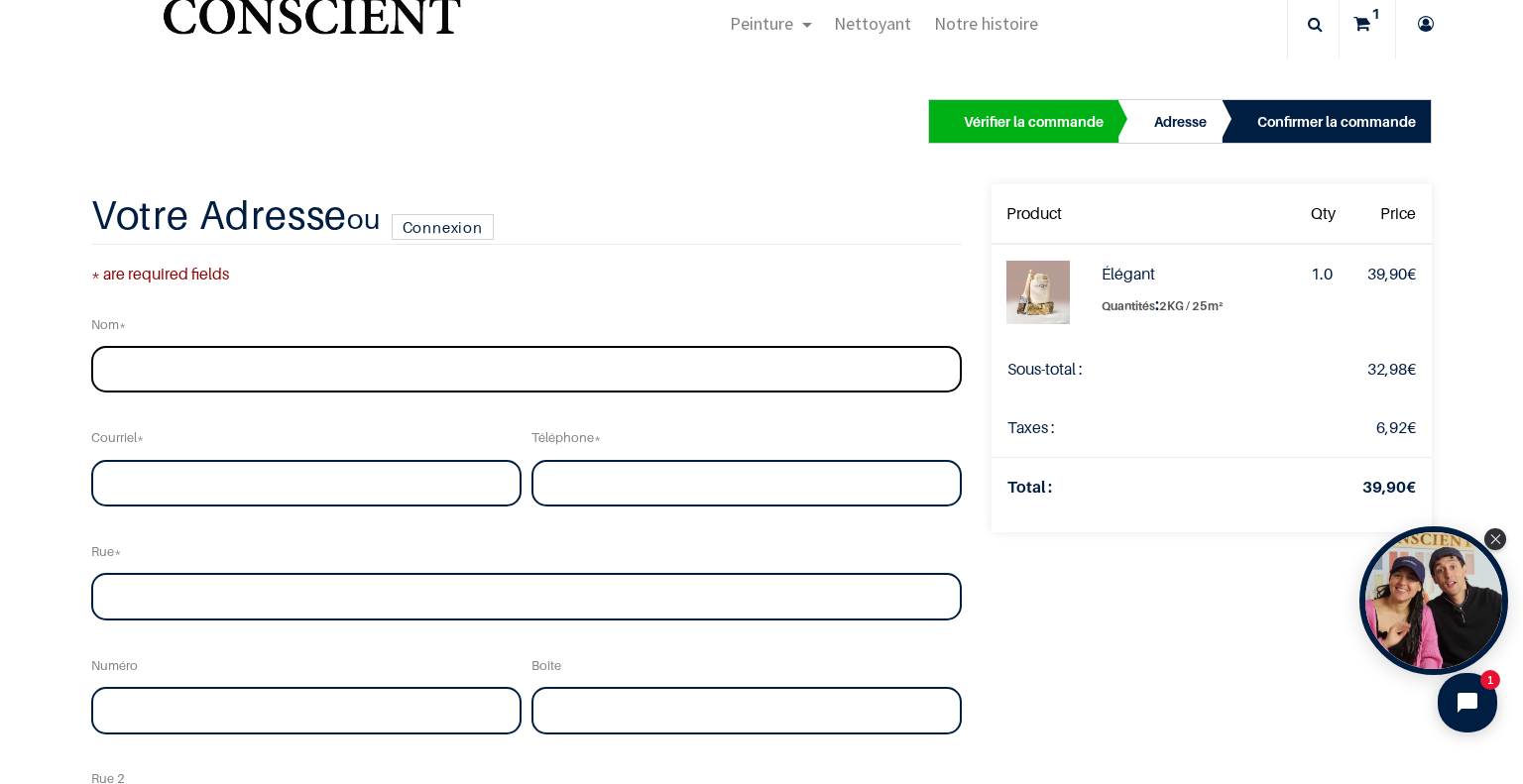 click at bounding box center [527, 370] 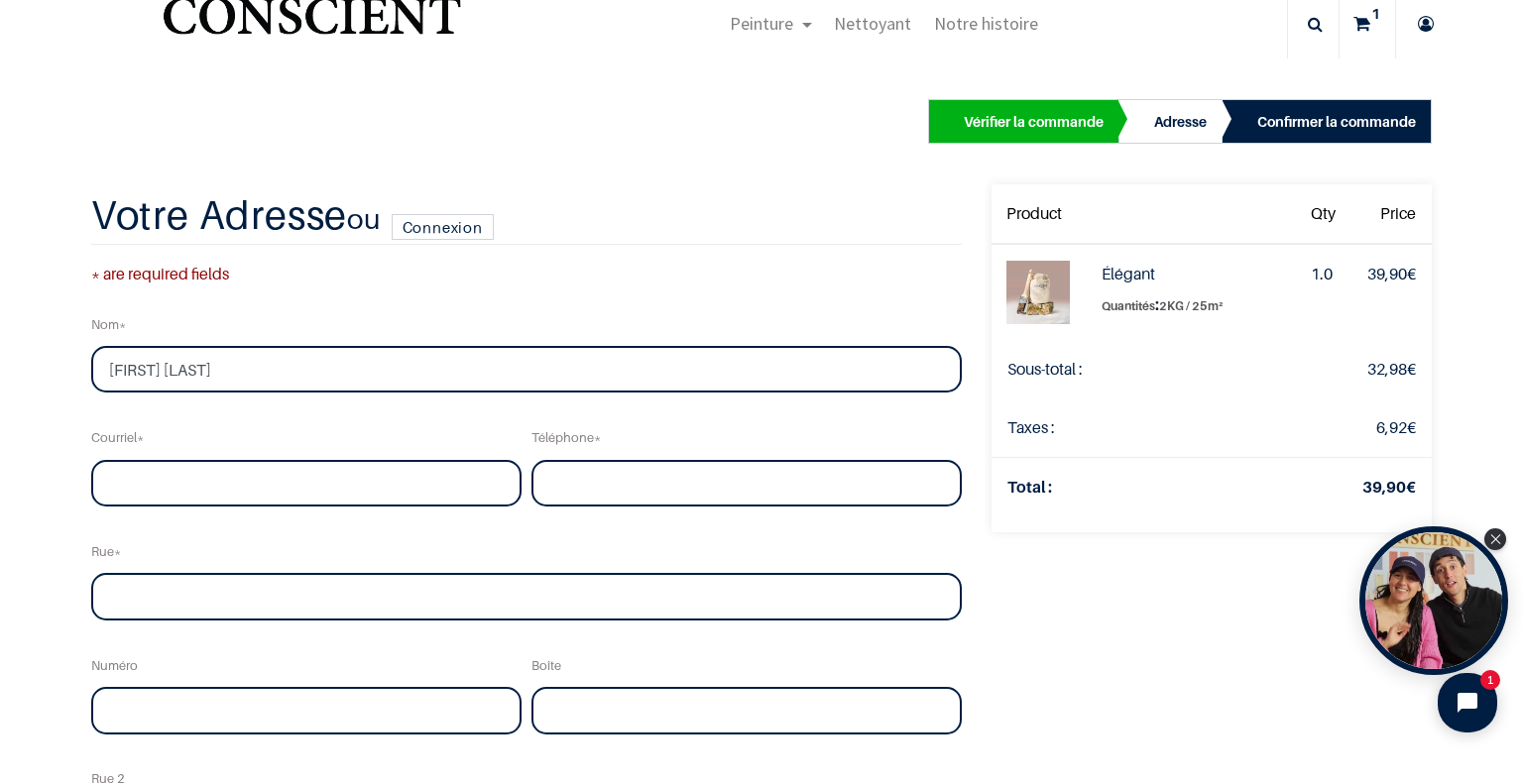 type on "[EMAIL]" 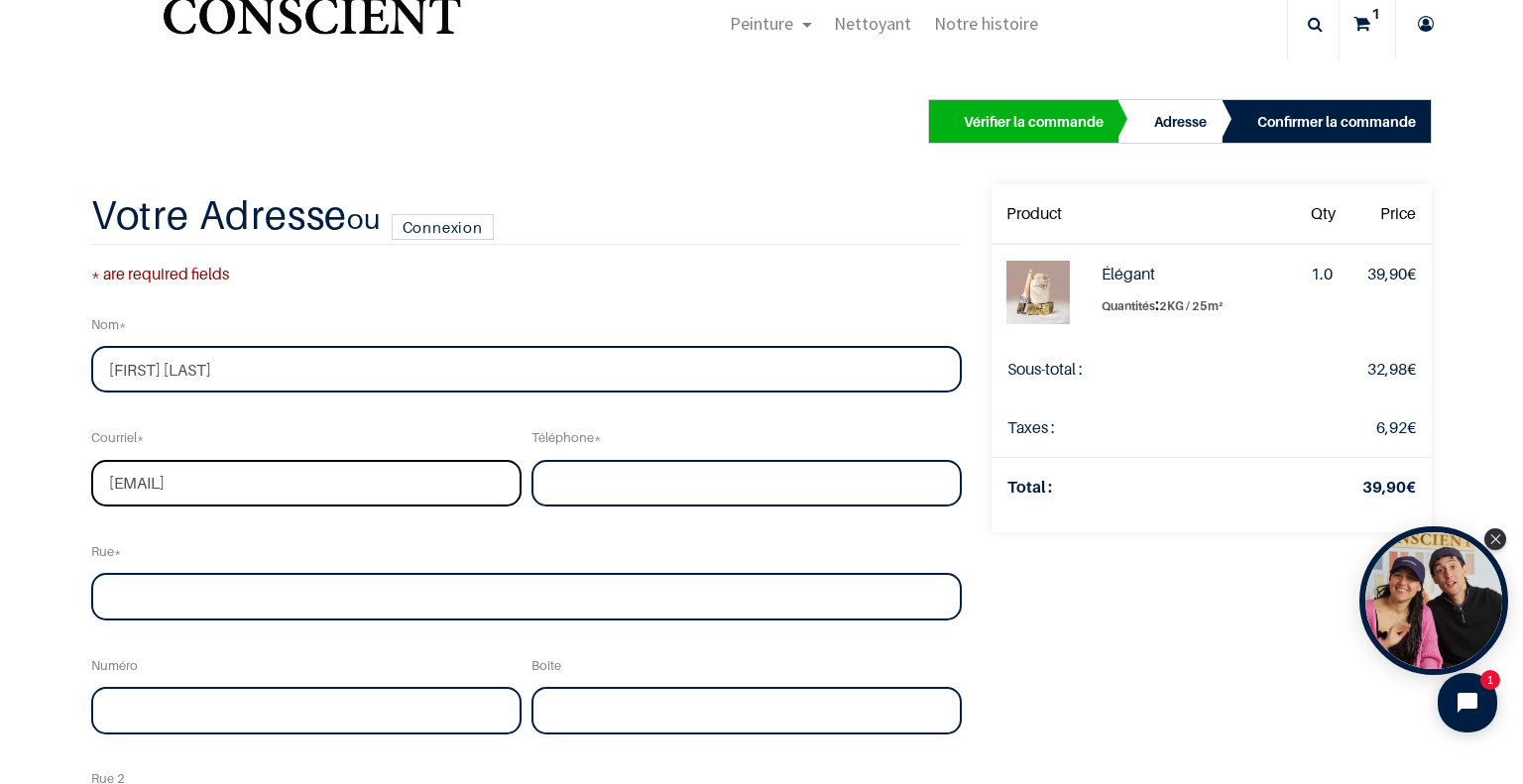 type on "[PHONE]" 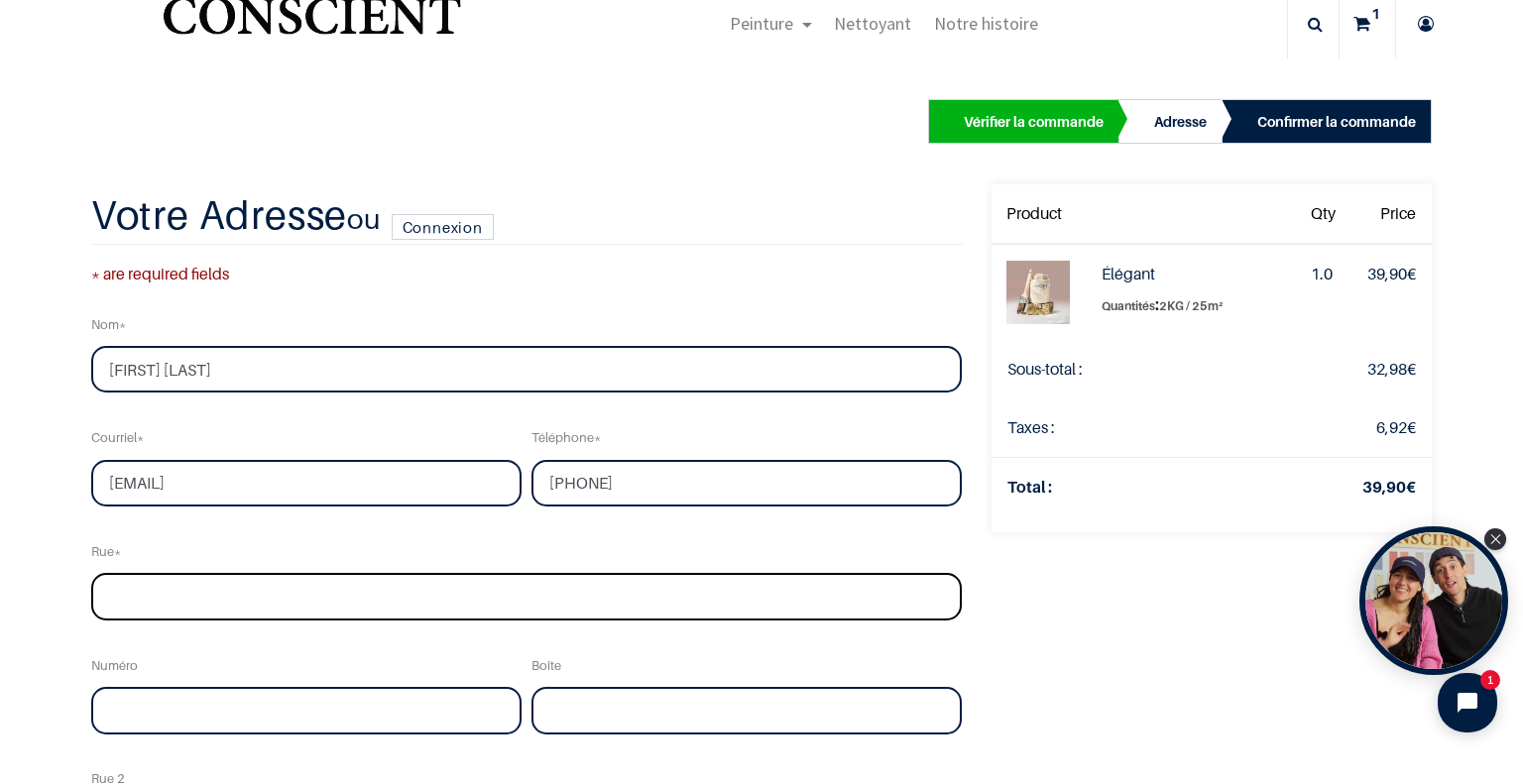 type on "[STREET]" 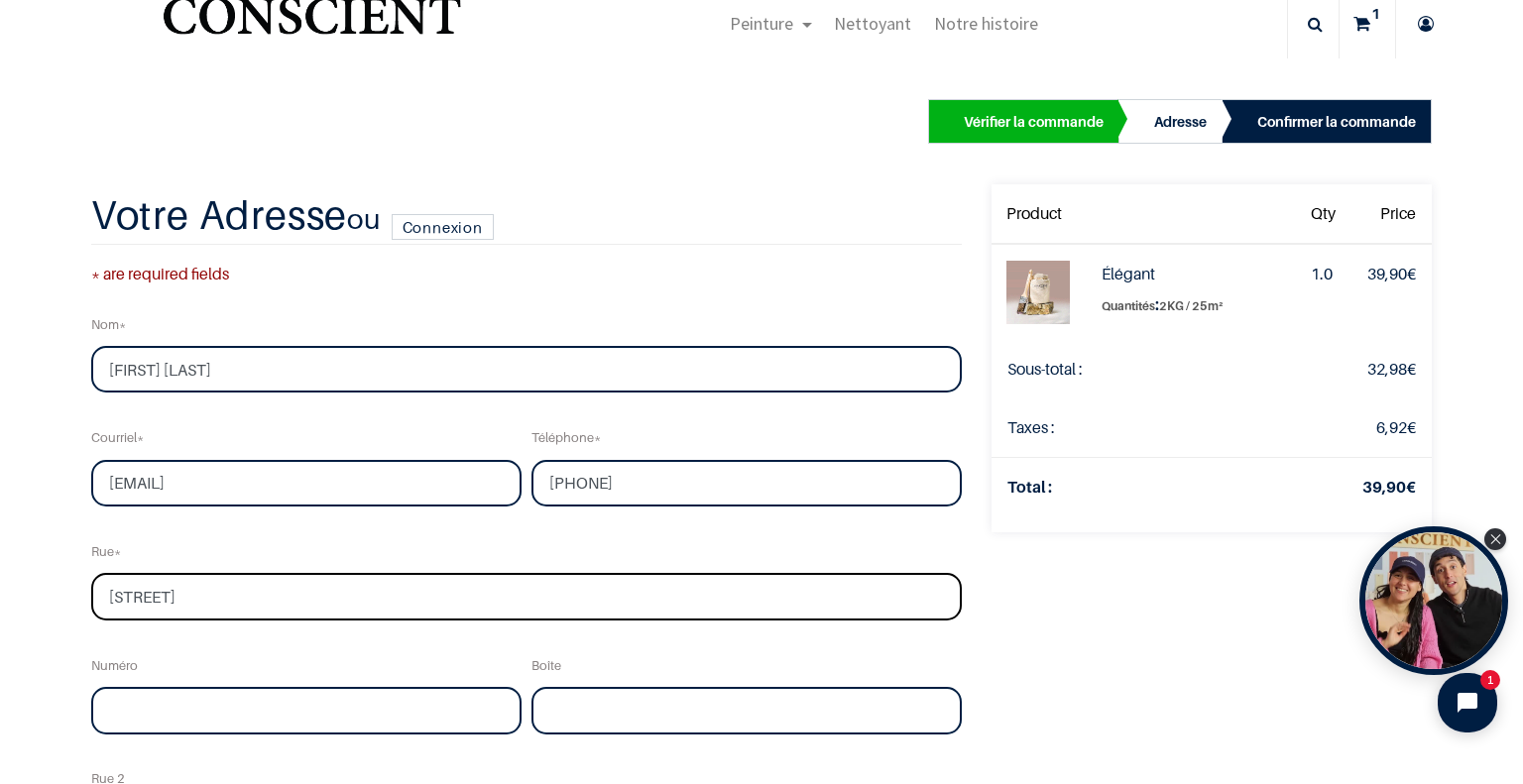 type on "5" 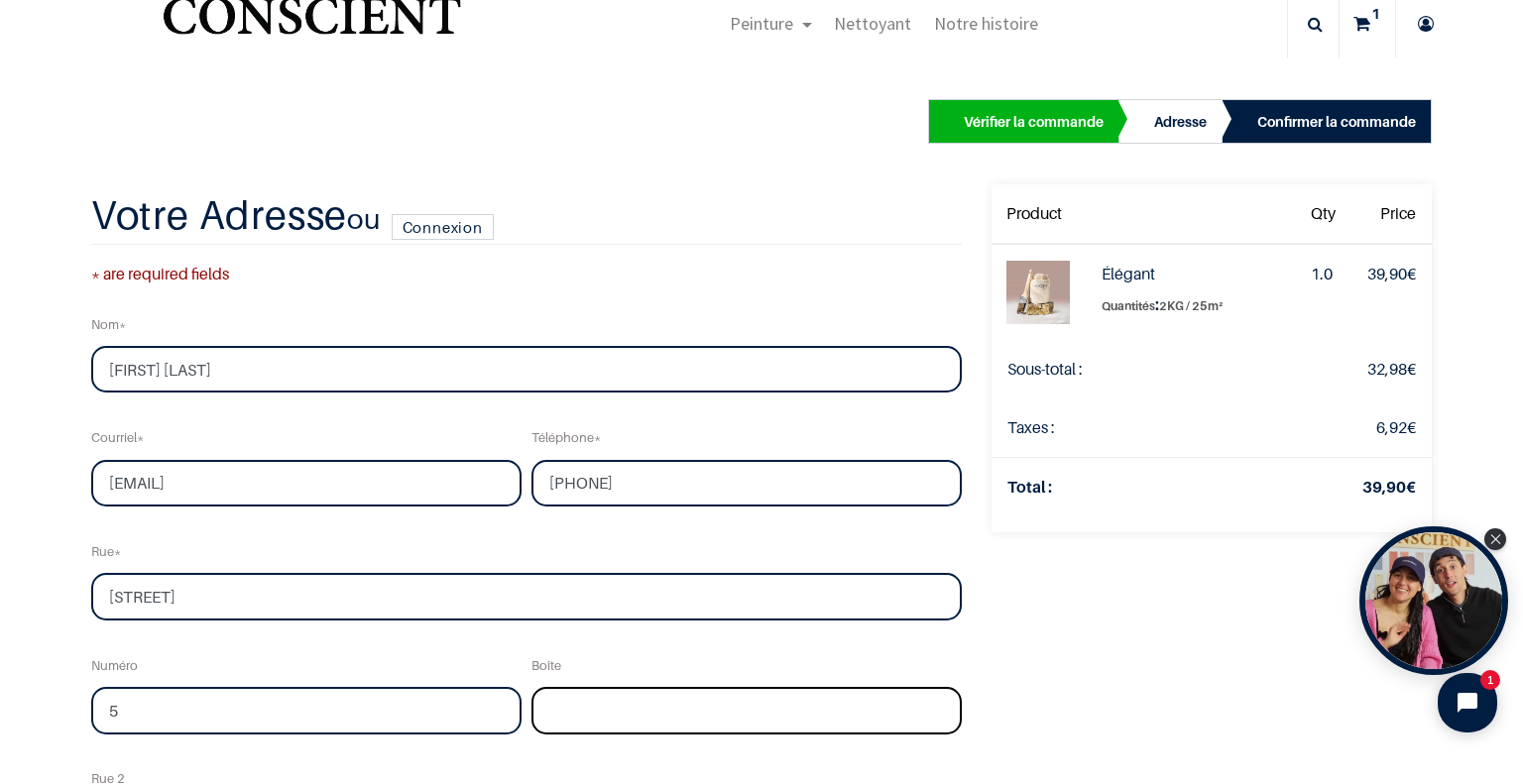 type on "Bâtiment A appt A01" 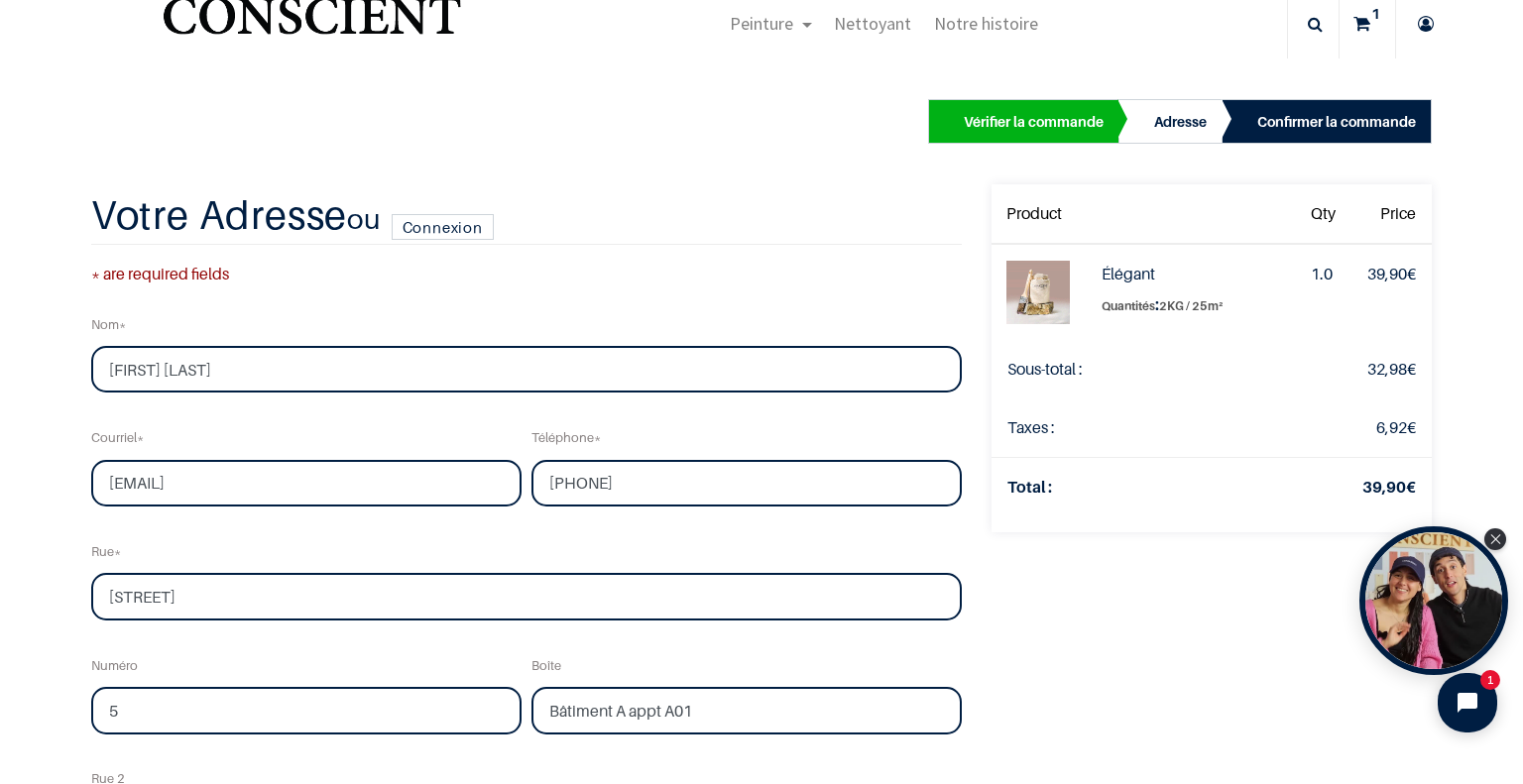 type on "[CITY]" 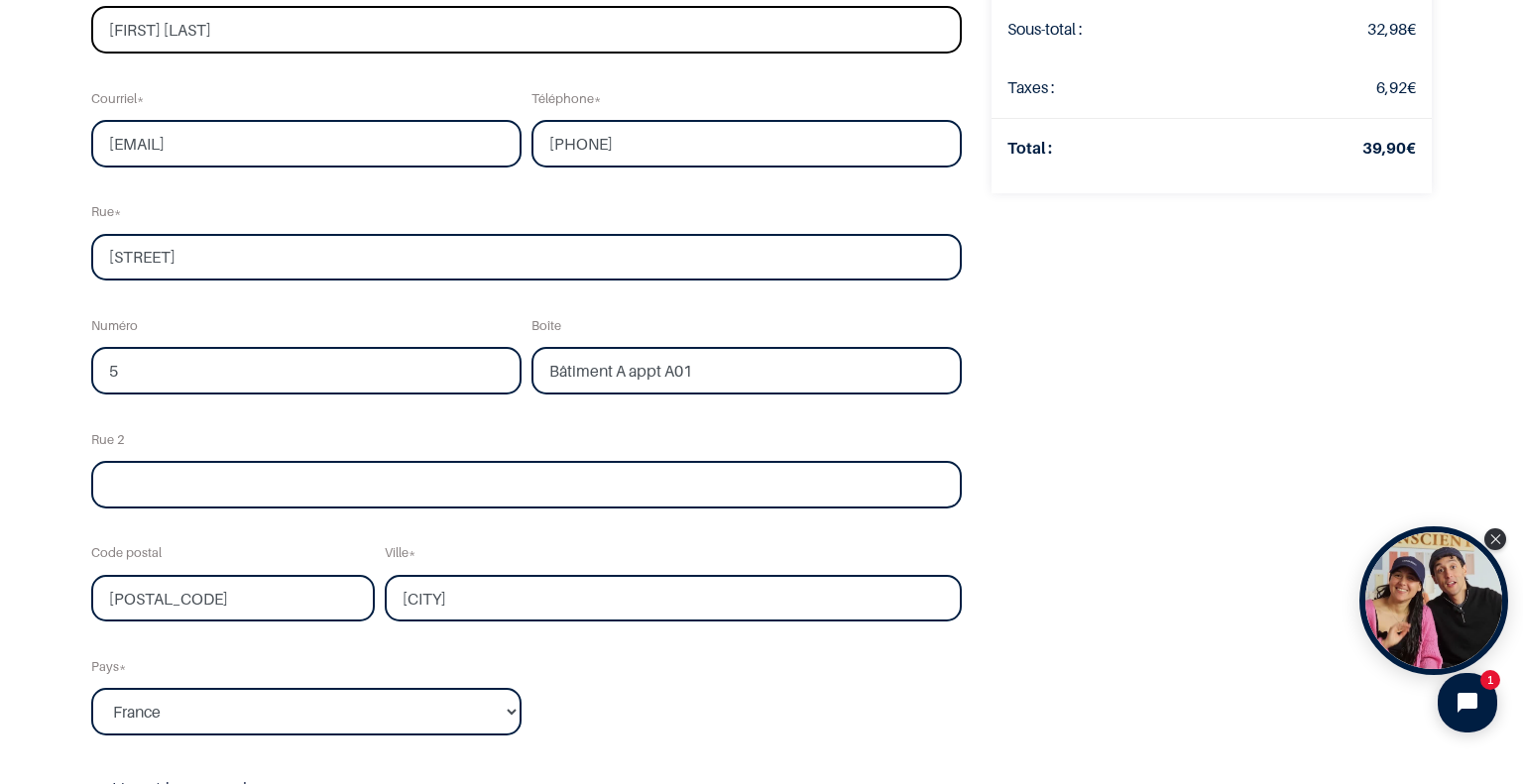 scroll, scrollTop: 280, scrollLeft: 0, axis: vertical 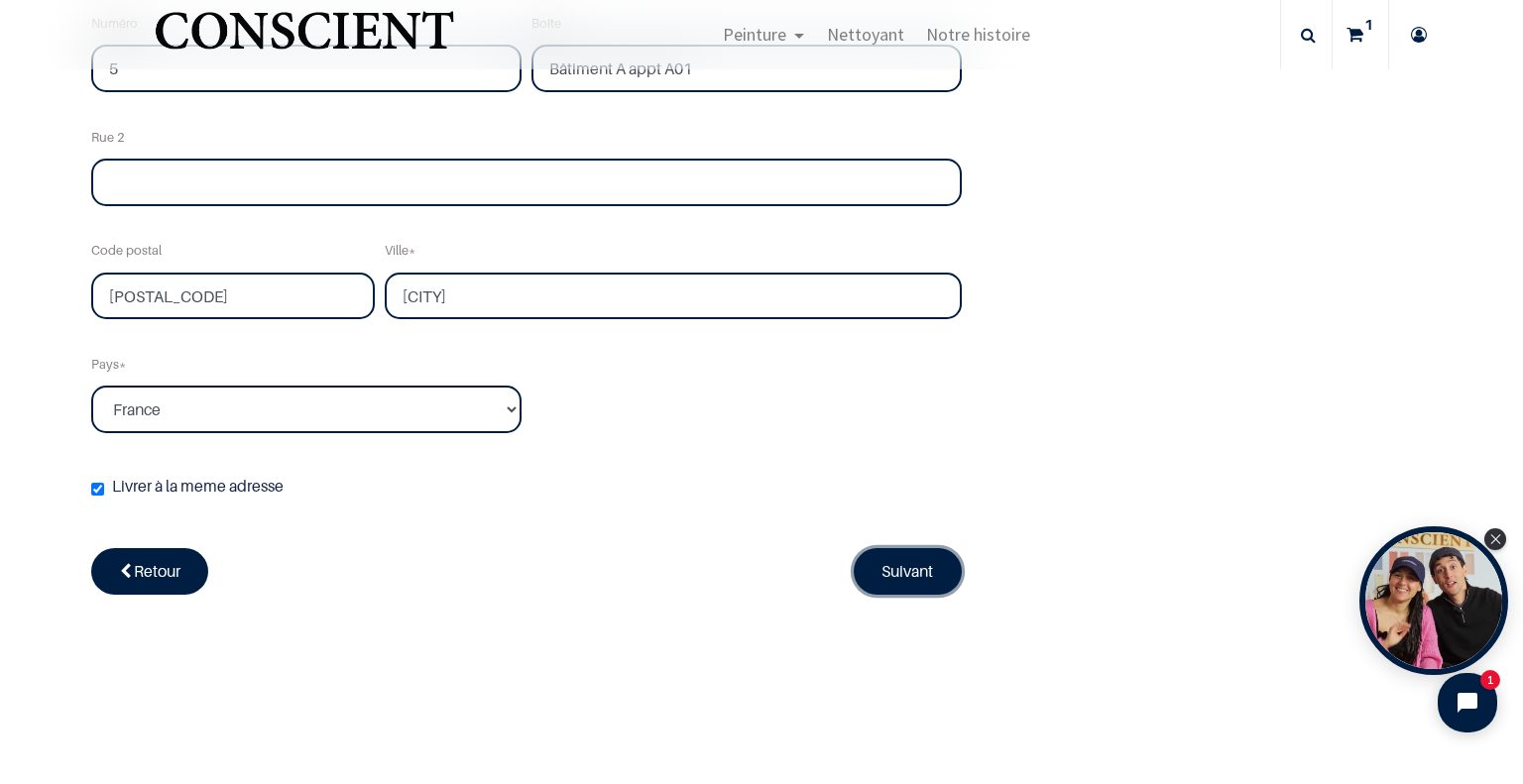click on "Suivant" at bounding box center [908, 571] 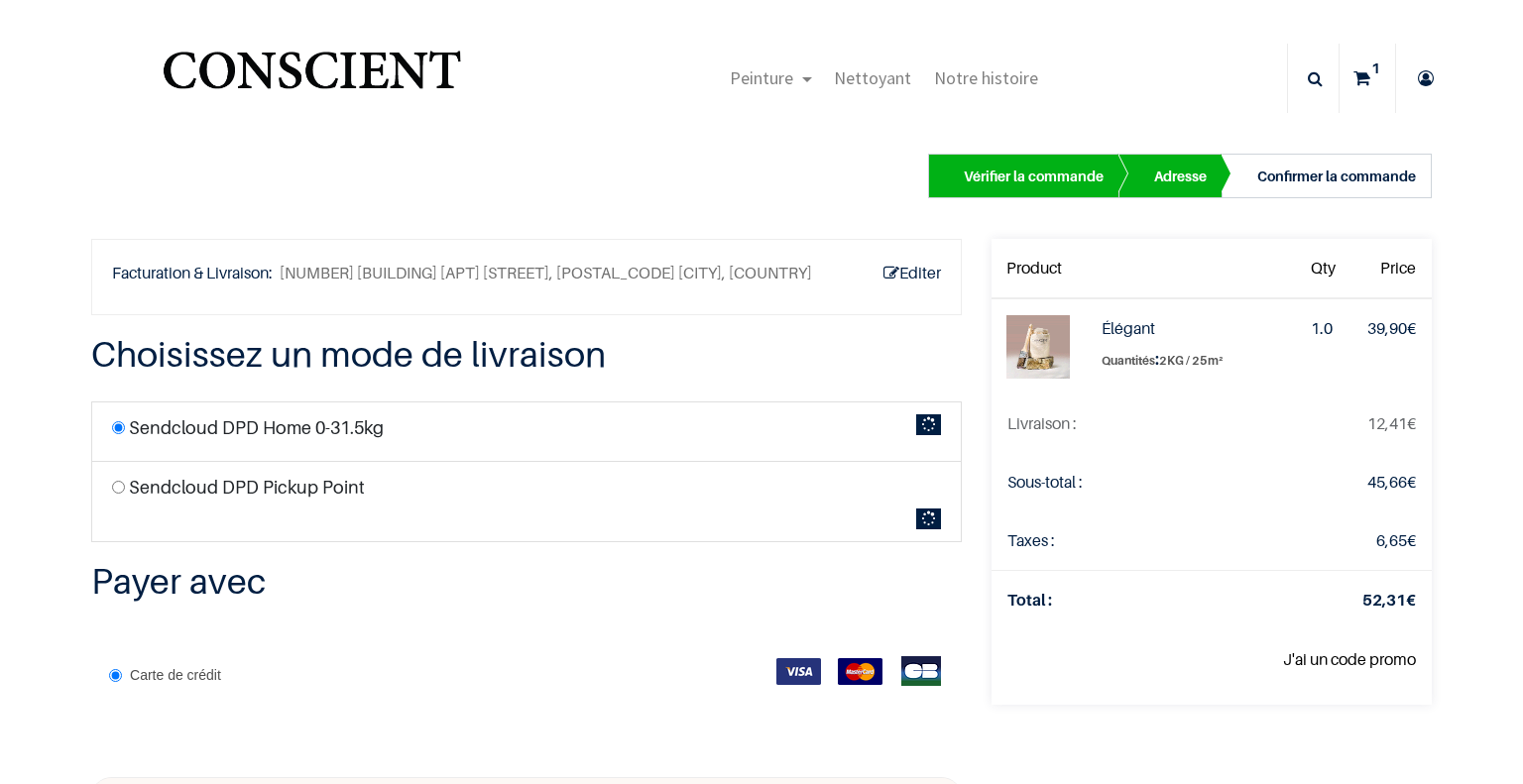 scroll, scrollTop: 0, scrollLeft: 0, axis: both 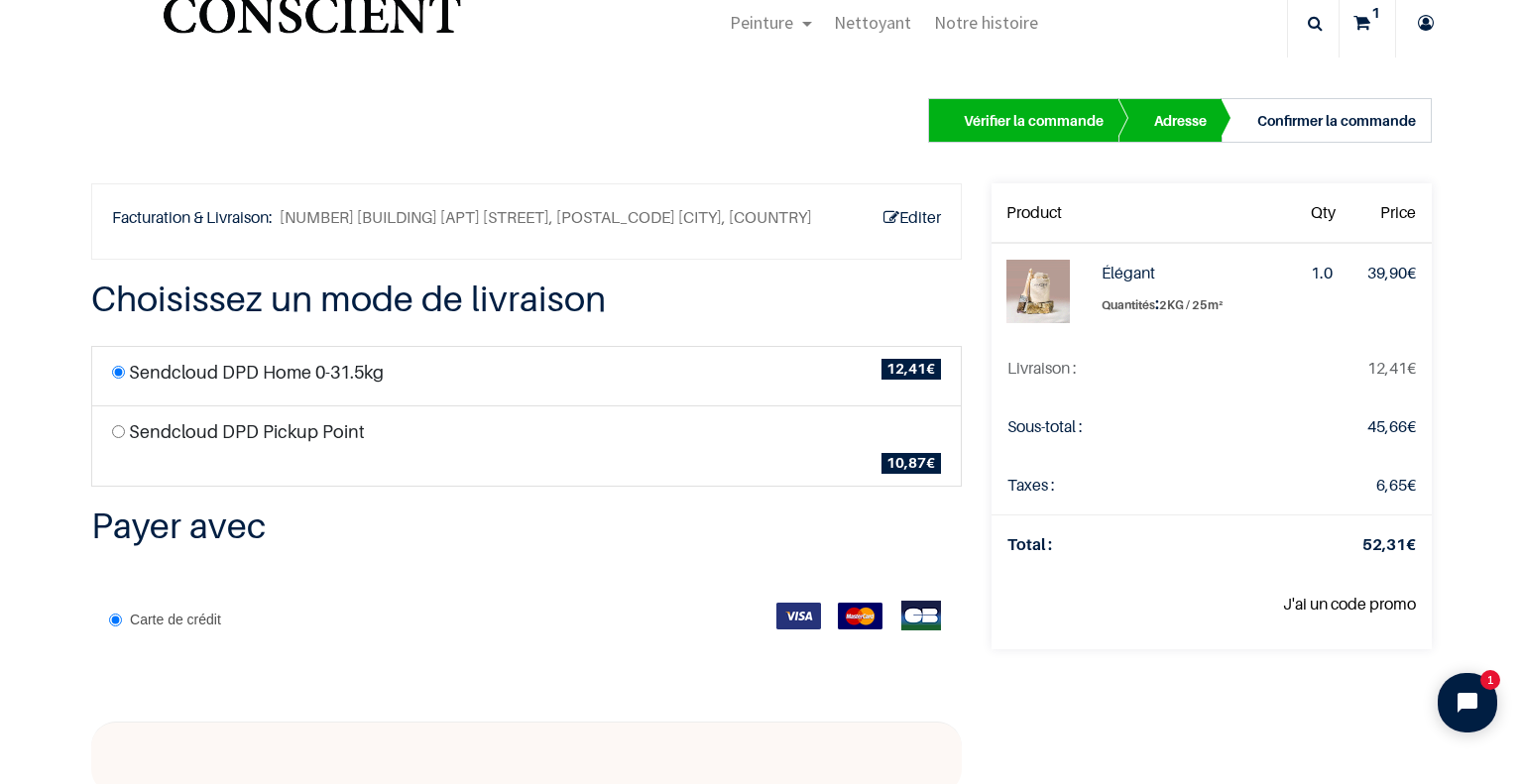 click on "Sendcloud DPD Pickup Point" at bounding box center (247, 431) 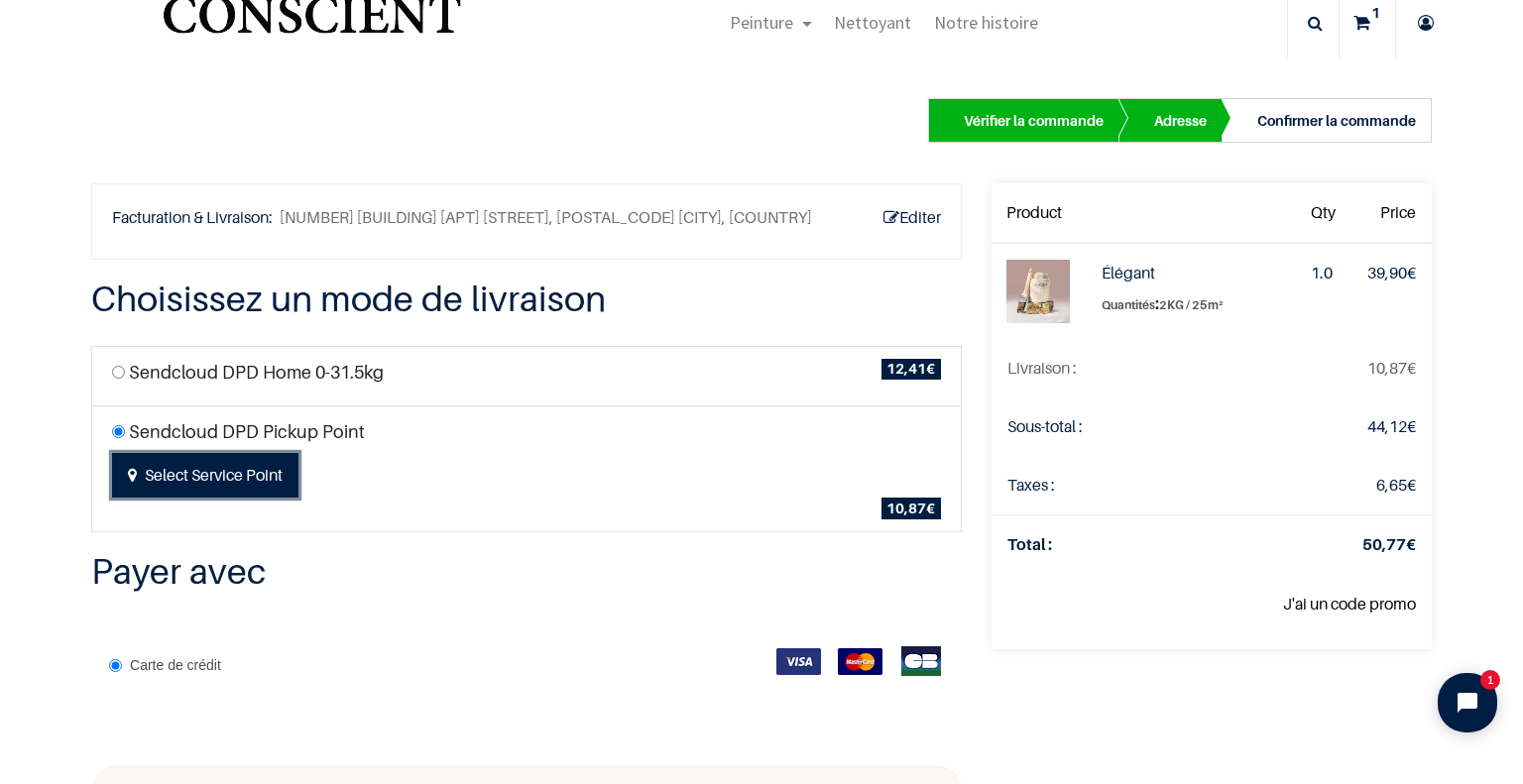 click on "Select Service Point" at bounding box center (205, 476) 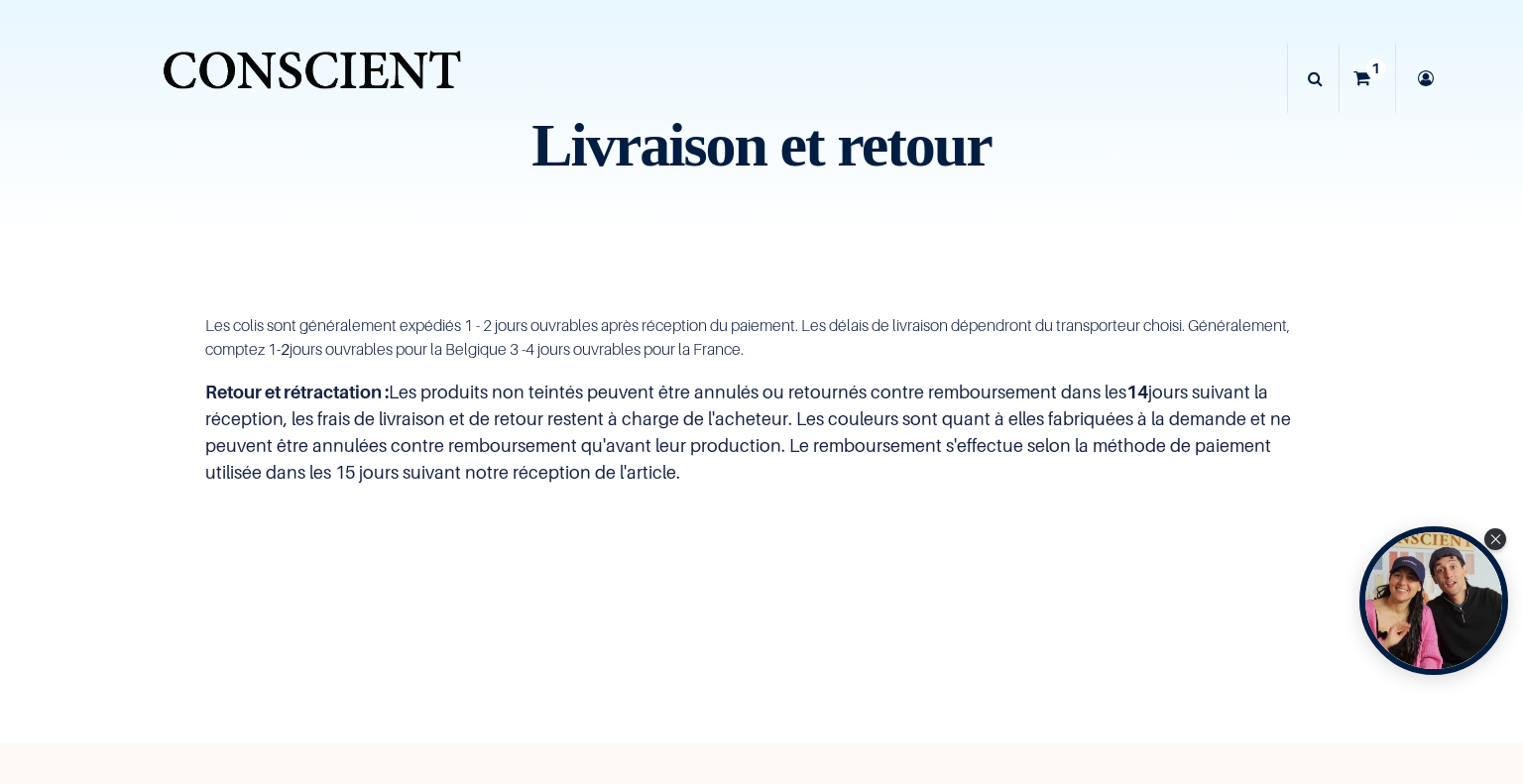 scroll, scrollTop: 0, scrollLeft: 0, axis: both 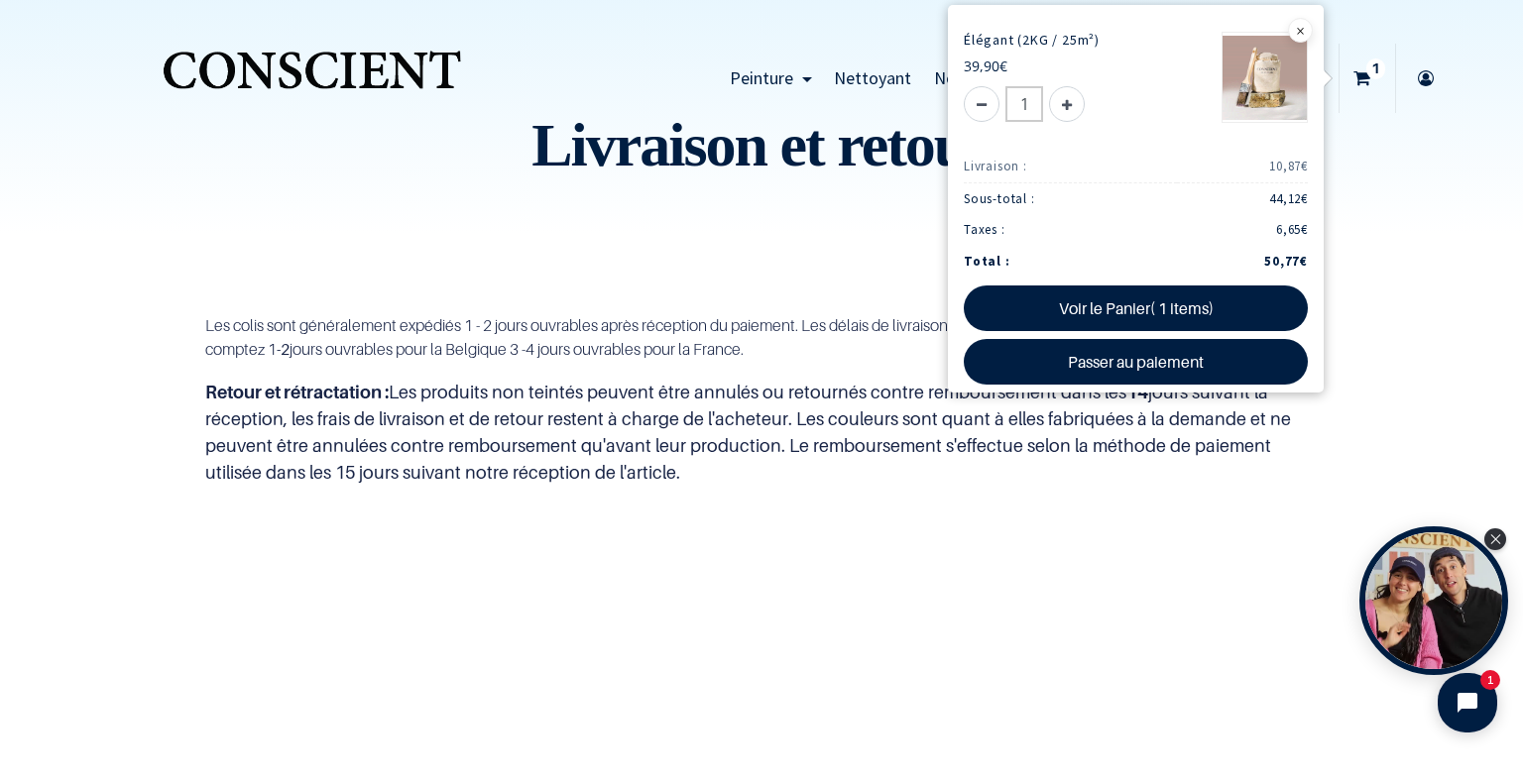 click at bounding box center (1361, 78) 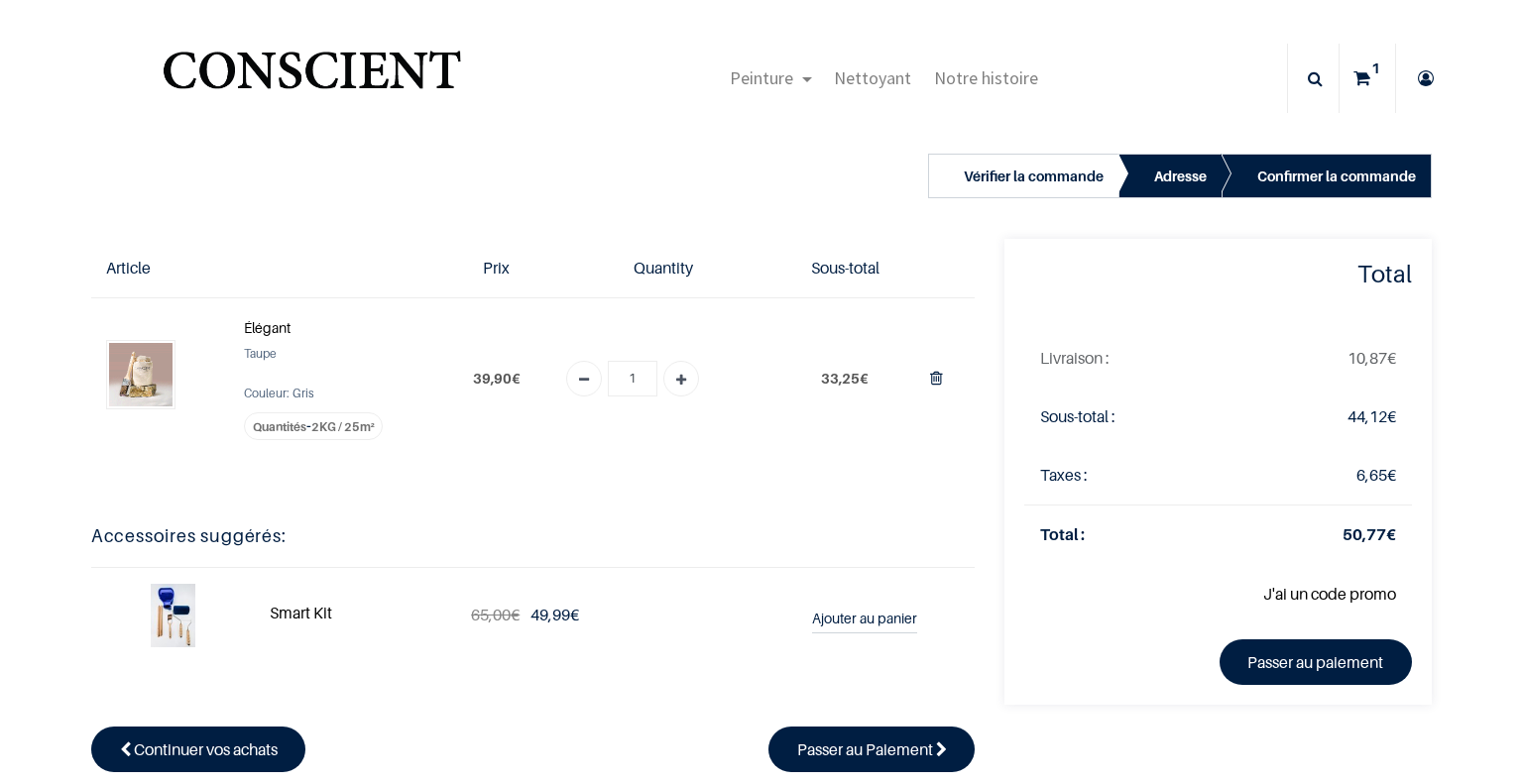 scroll, scrollTop: 0, scrollLeft: 0, axis: both 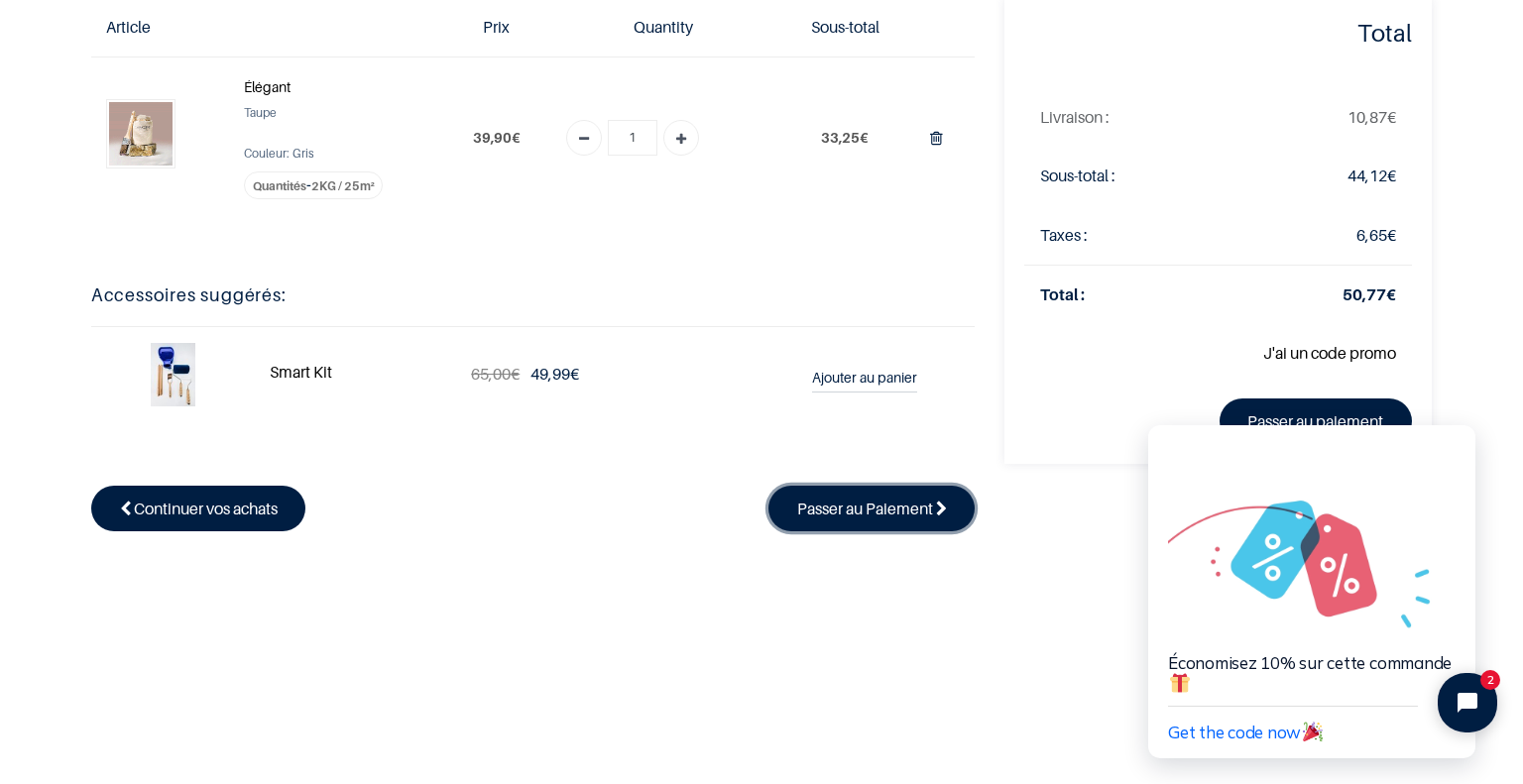 click on "Passer au Paiement" at bounding box center (865, 508) 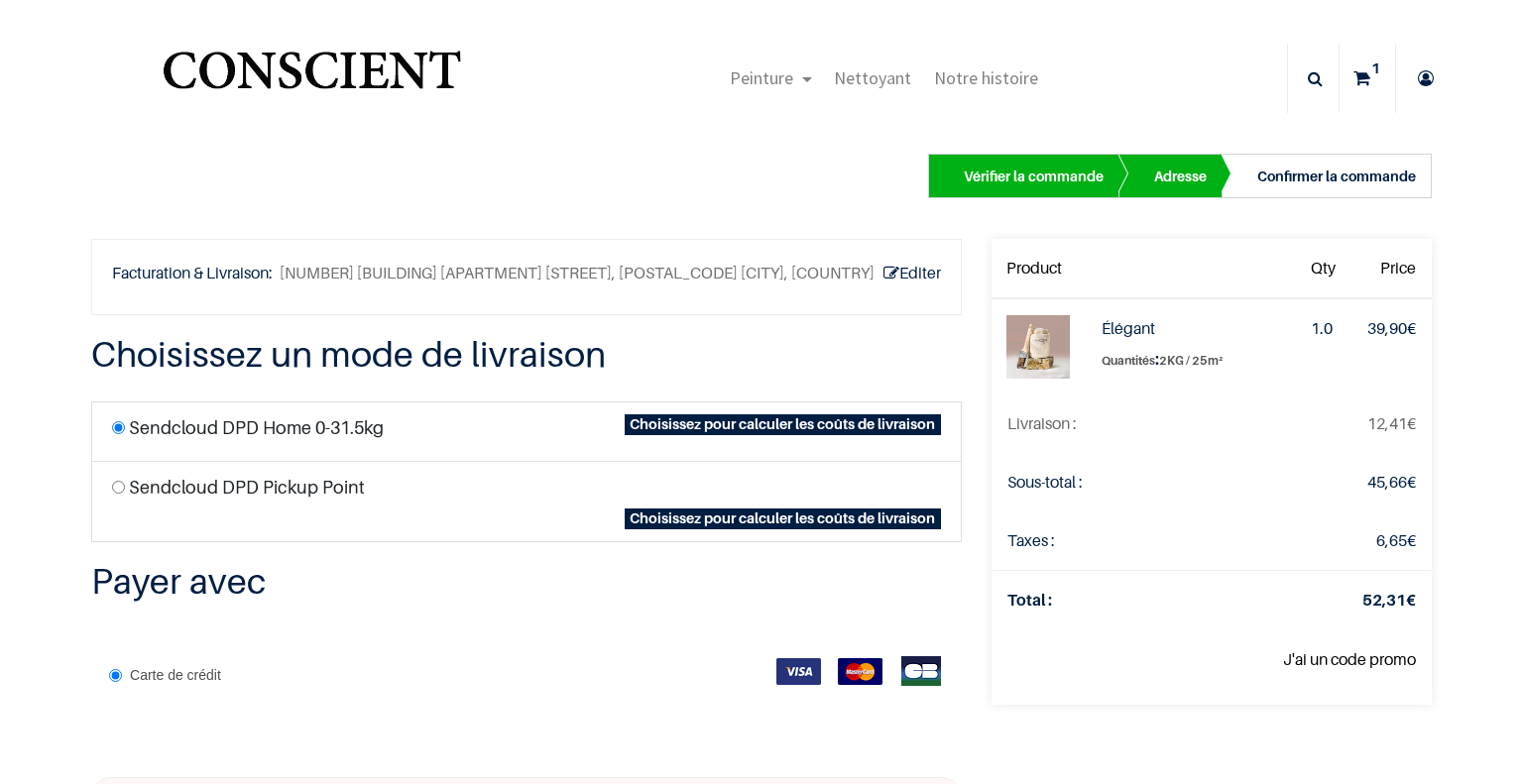 scroll, scrollTop: 0, scrollLeft: 0, axis: both 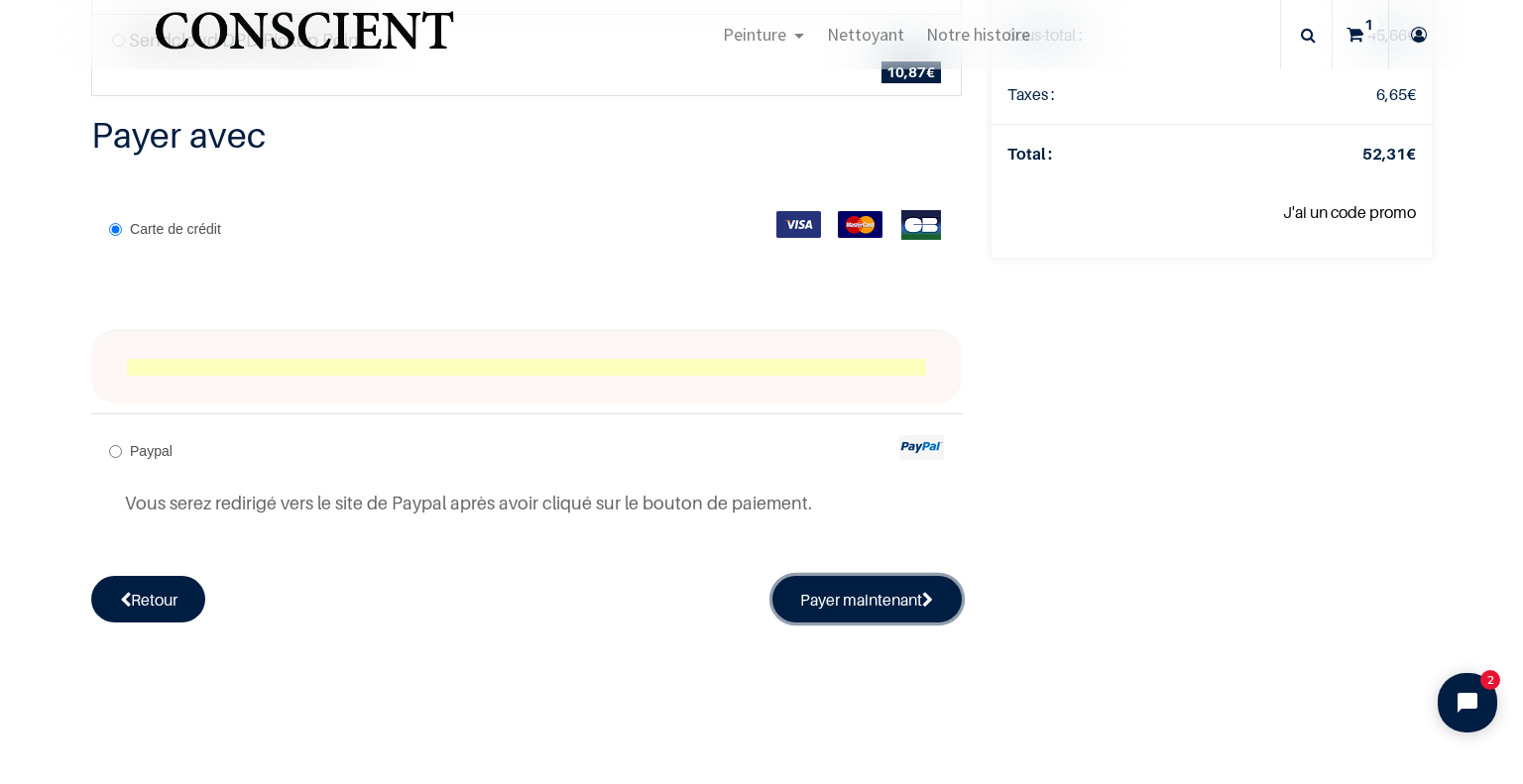 click on "Payer maintenant" at bounding box center (868, 599) 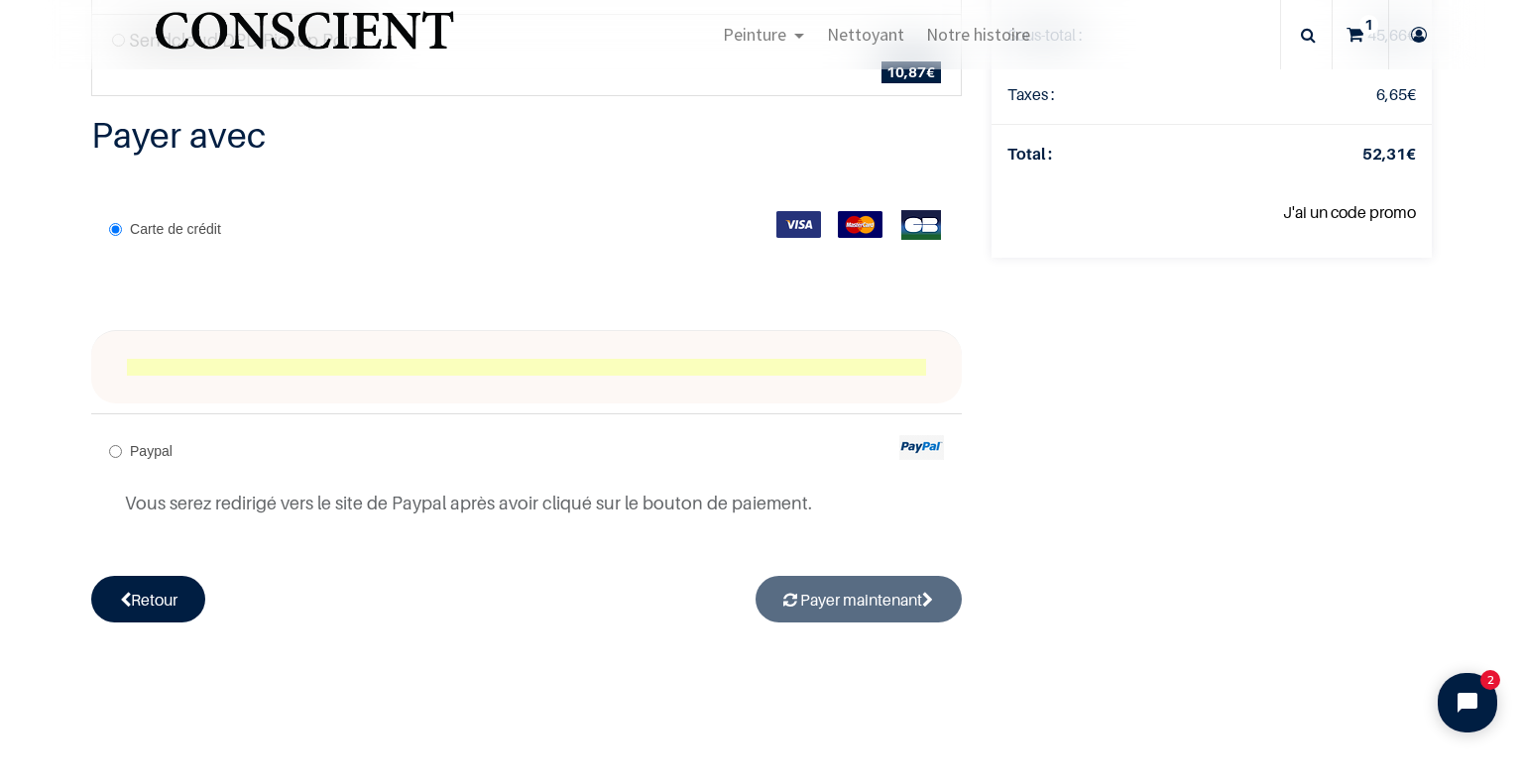 radio on "true" 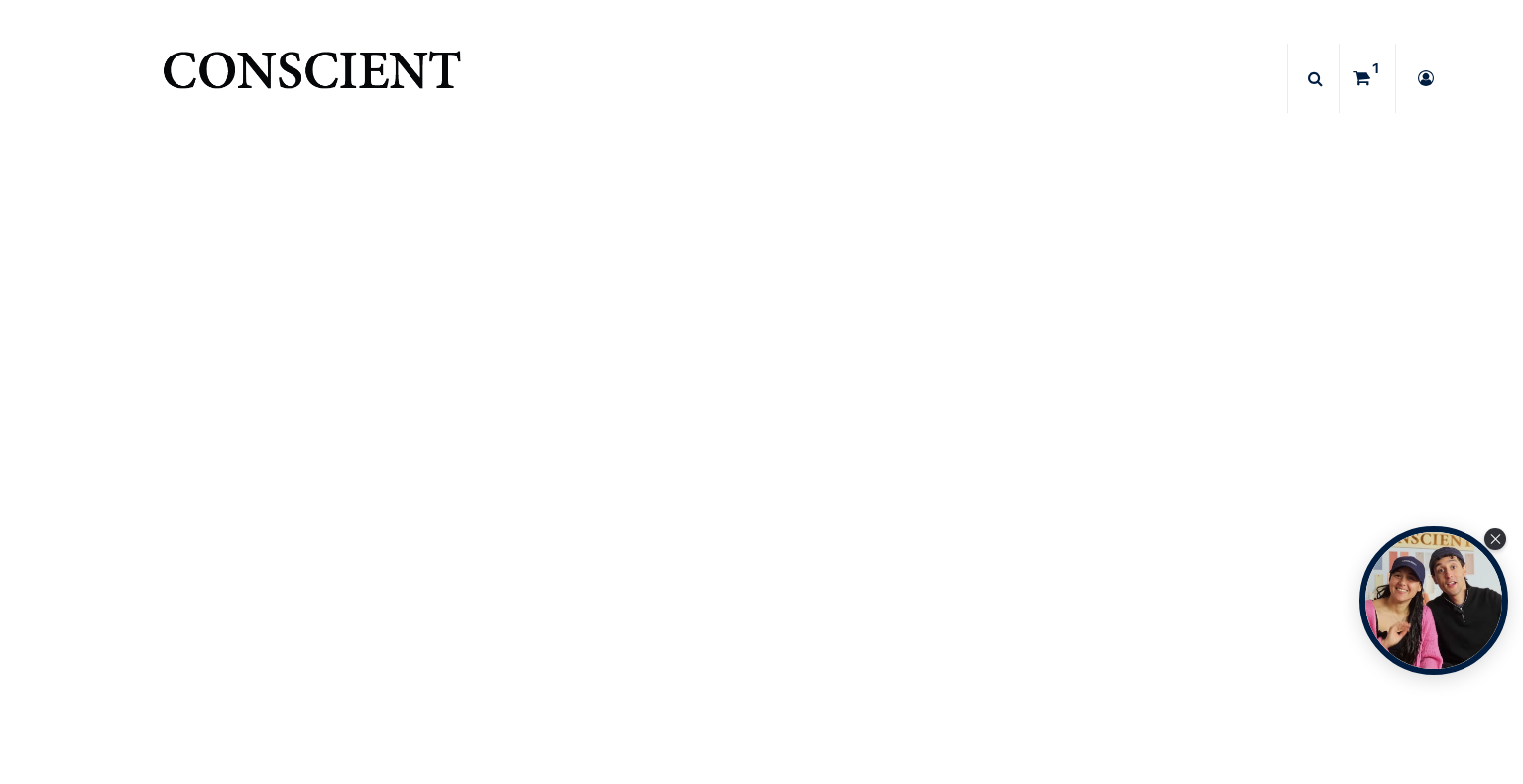 scroll, scrollTop: 0, scrollLeft: 0, axis: both 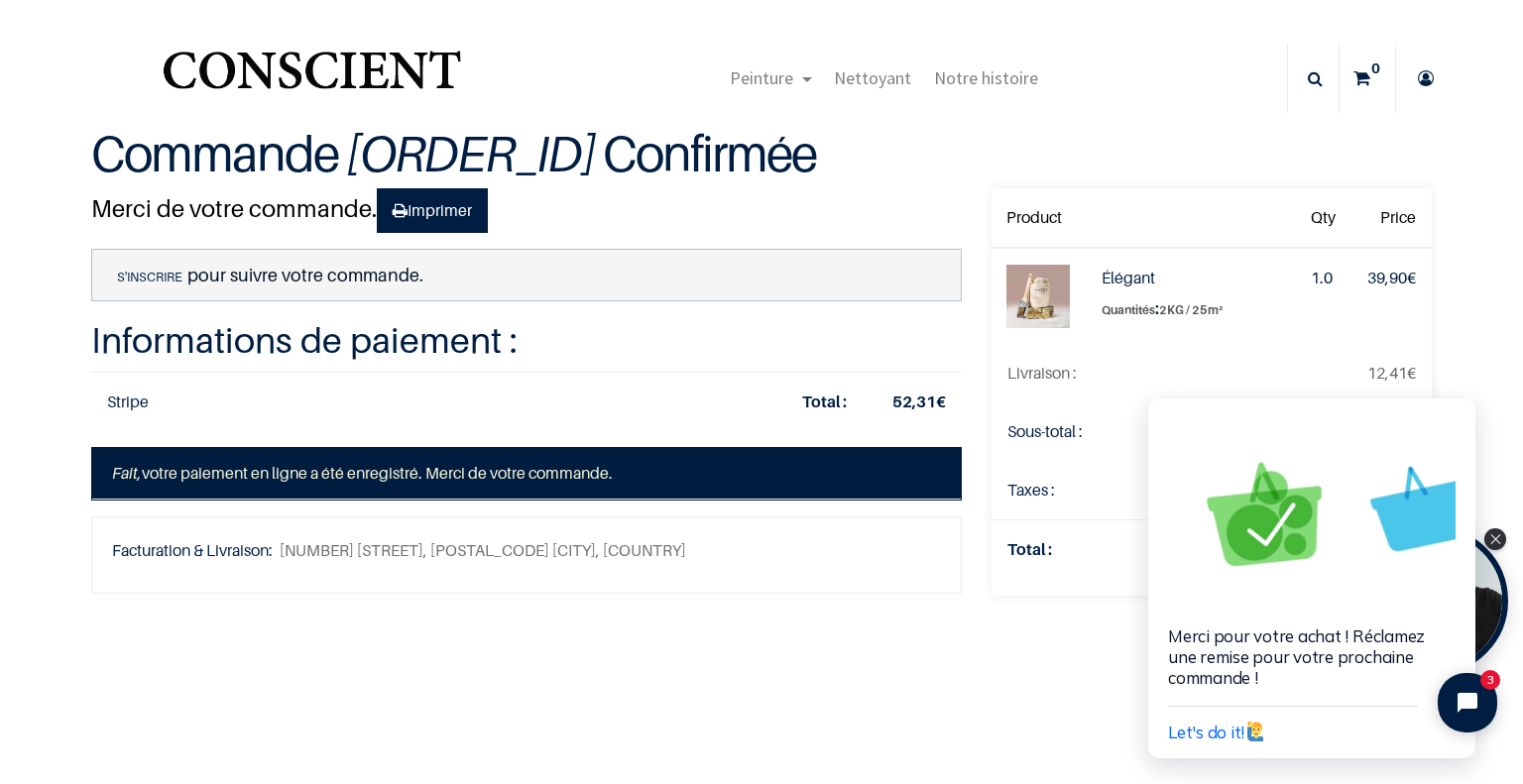 click on "[NUMBER] [STREET], [POSTAL_CODE] [CITY], [COUNTRY]" at bounding box center [483, 550] 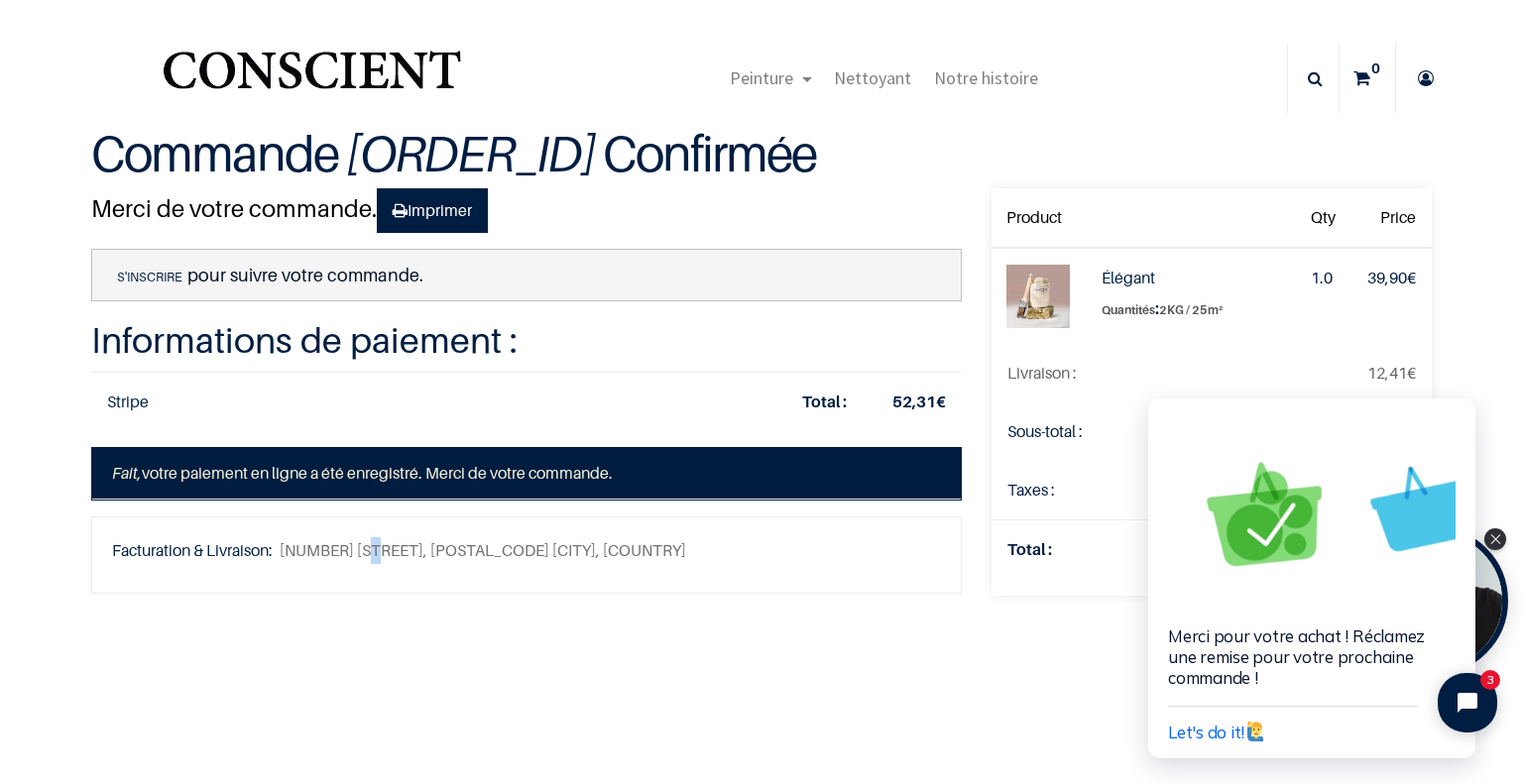 click on "[NUMBER] [STREET], [POSTAL_CODE] [CITY], [COUNTRY]" at bounding box center (483, 550) 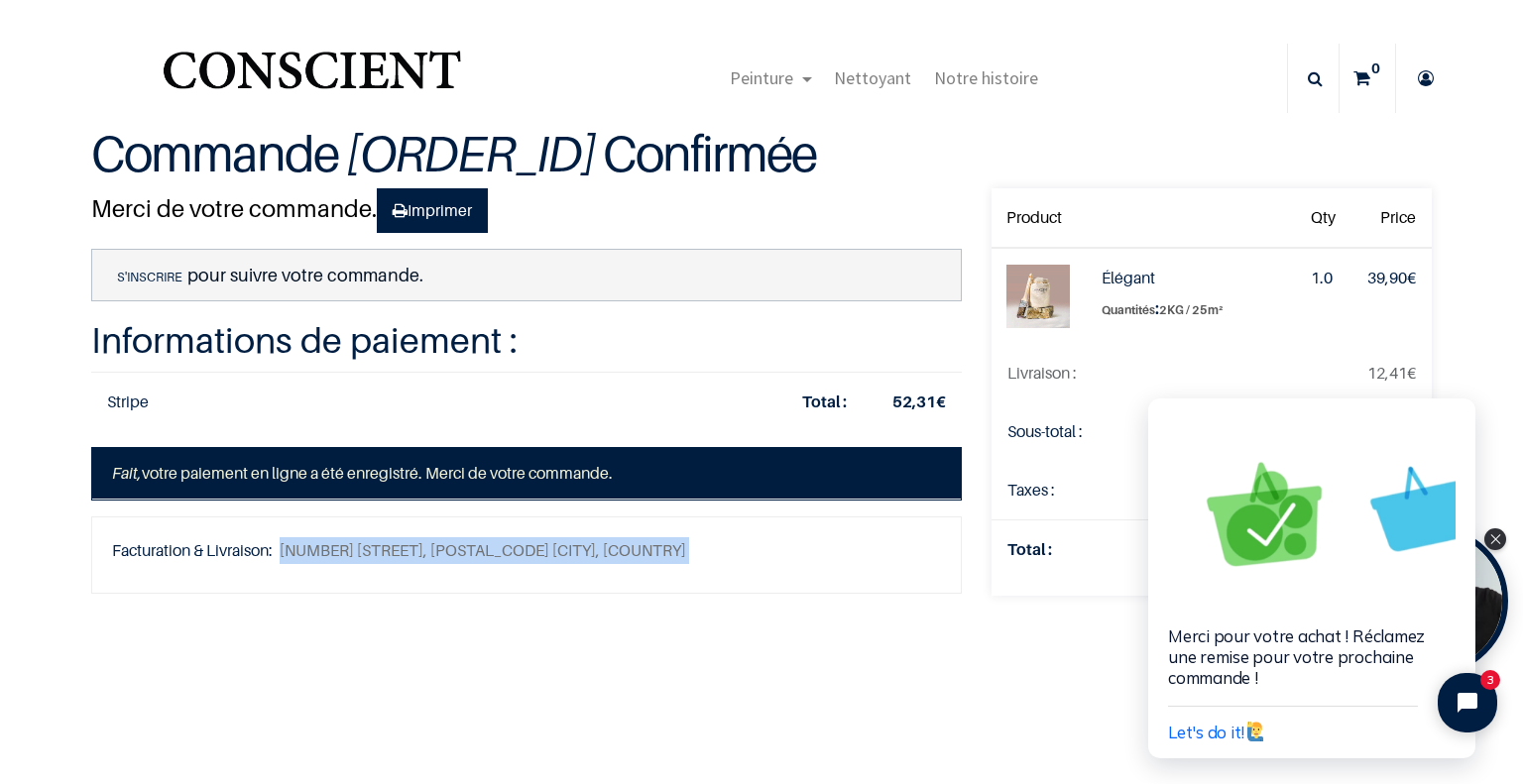 click on "[NUMBER] [STREET], [POSTAL_CODE] [CITY], [COUNTRY]" at bounding box center [483, 550] 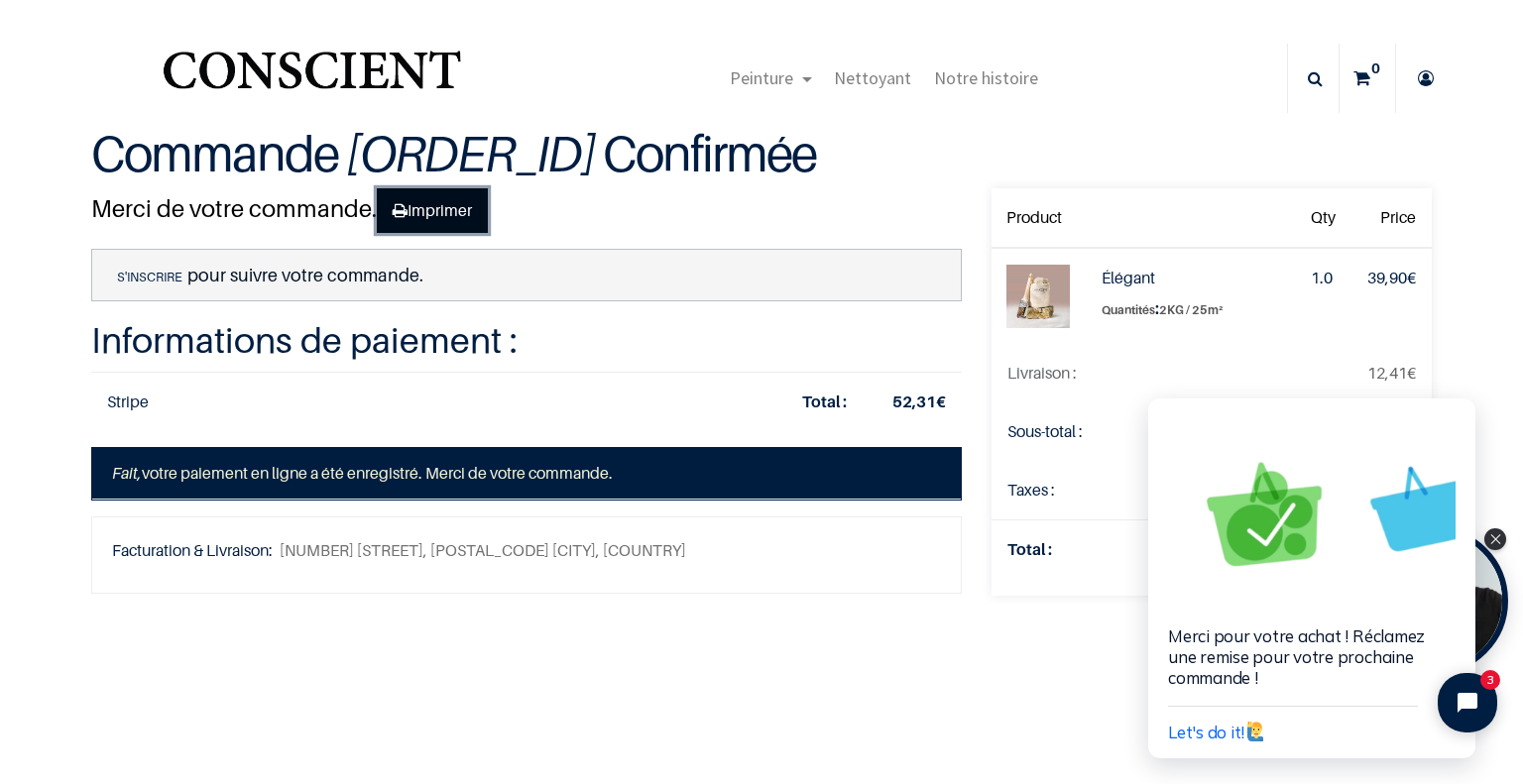 click on "Imprimer" at bounding box center (432, 211) 